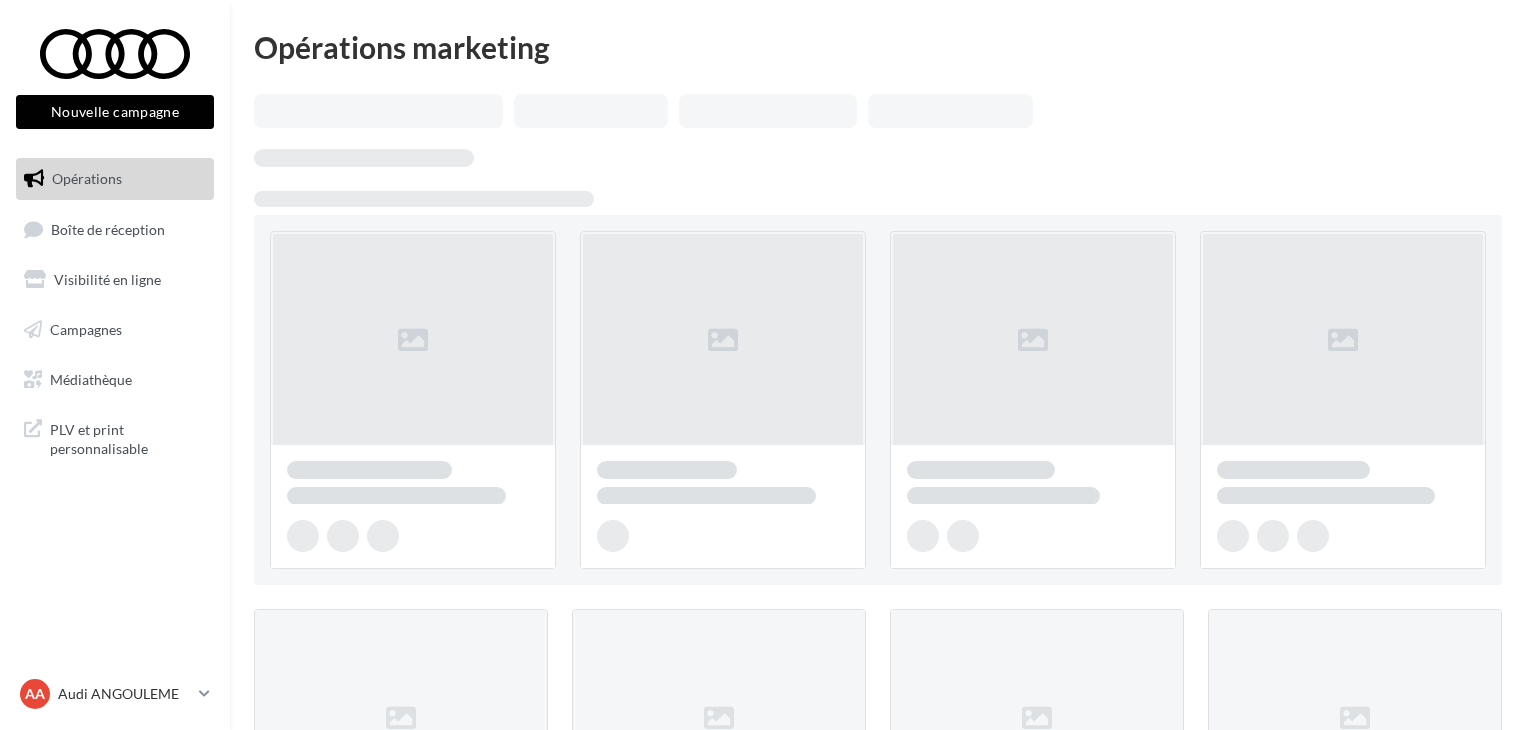 scroll, scrollTop: 0, scrollLeft: 0, axis: both 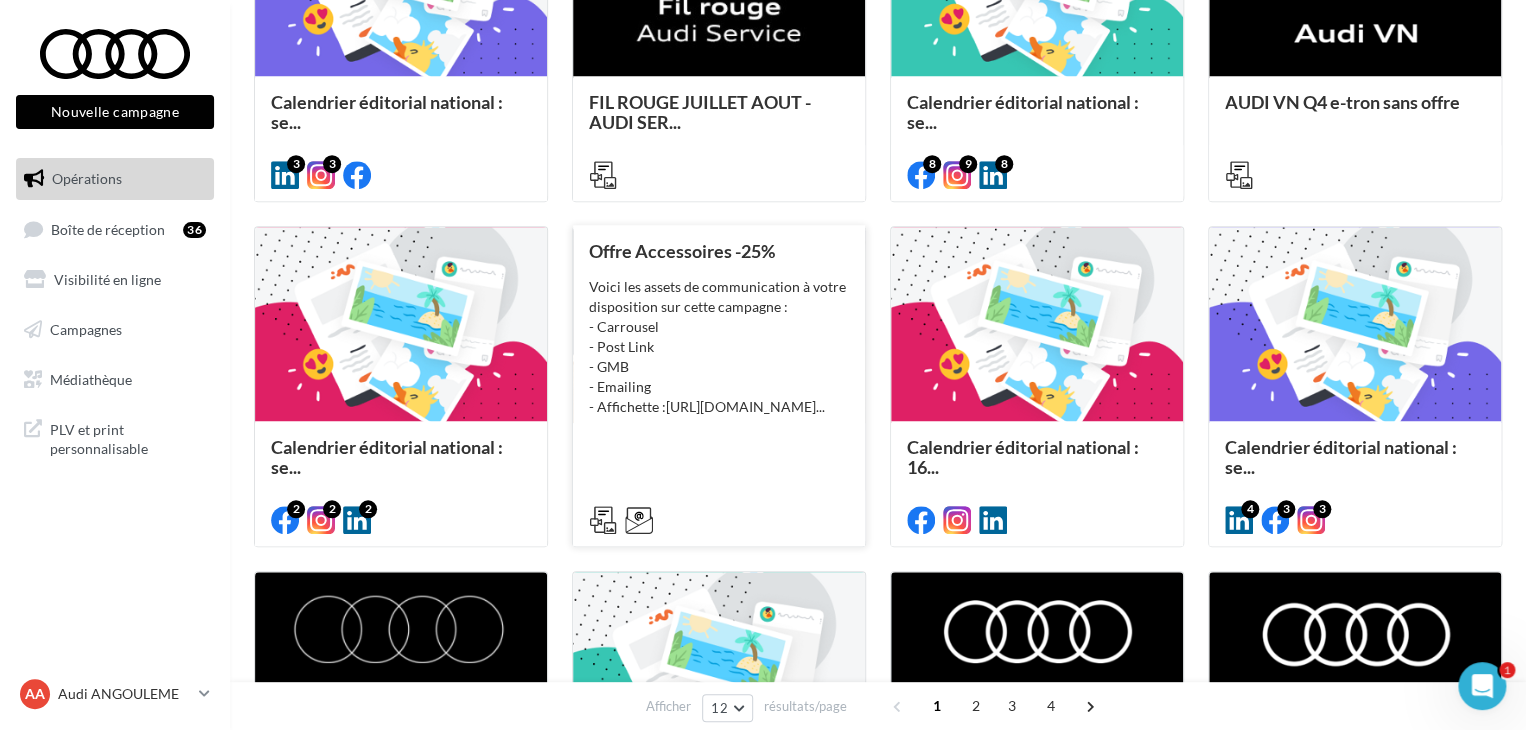 click on "Offre Accessoires -25%        Voici les assets de communication à votre disposition sur cette campagne :
- Carrousel
- Post Link
- GMB
- Emailing
- Affichette :  [URL][DOMAIN_NAME] ..." at bounding box center [719, 384] 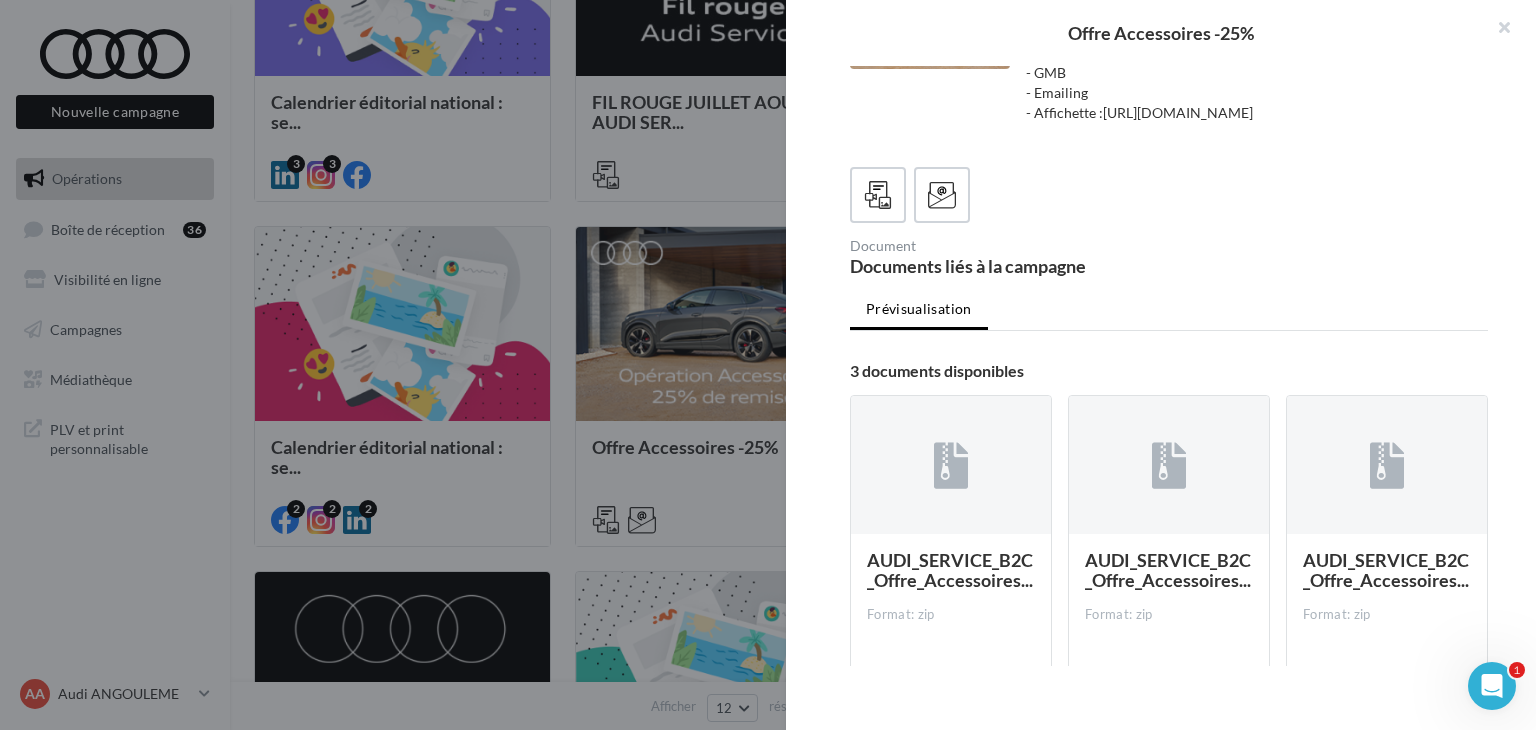 scroll, scrollTop: 225, scrollLeft: 0, axis: vertical 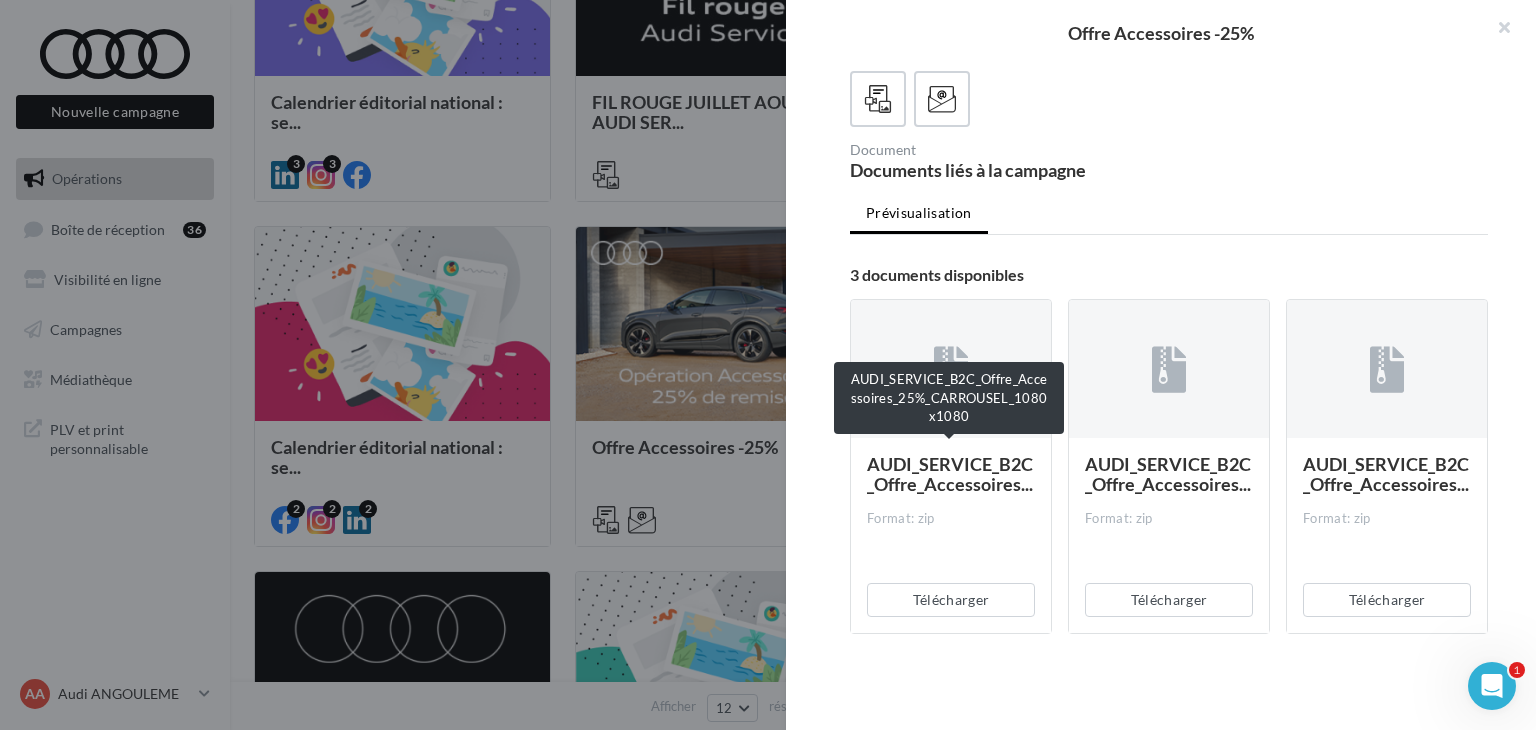 click on "AUDI_SERVICE_B2C_Offre_Accessoires..." at bounding box center (950, 474) 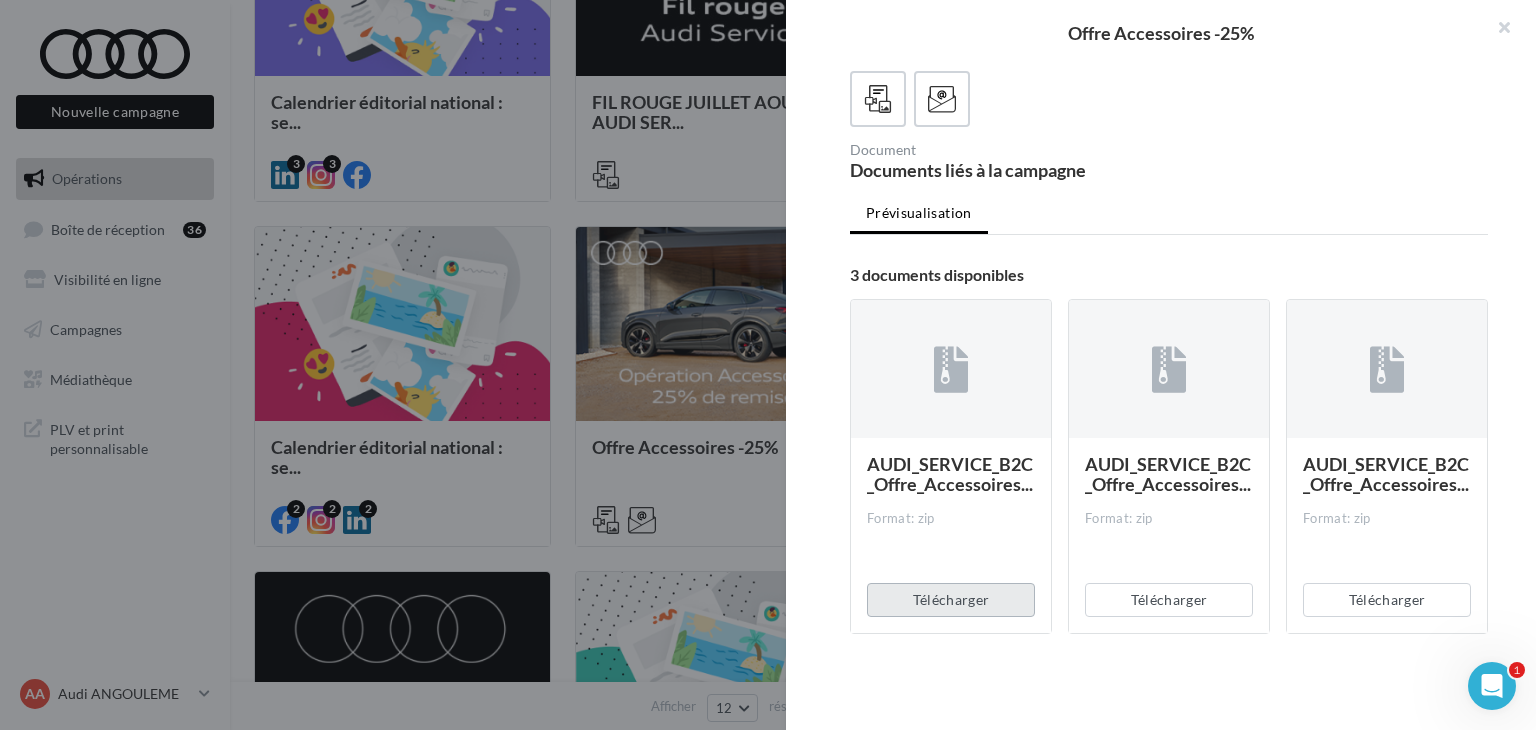click on "Télécharger" at bounding box center (951, 600) 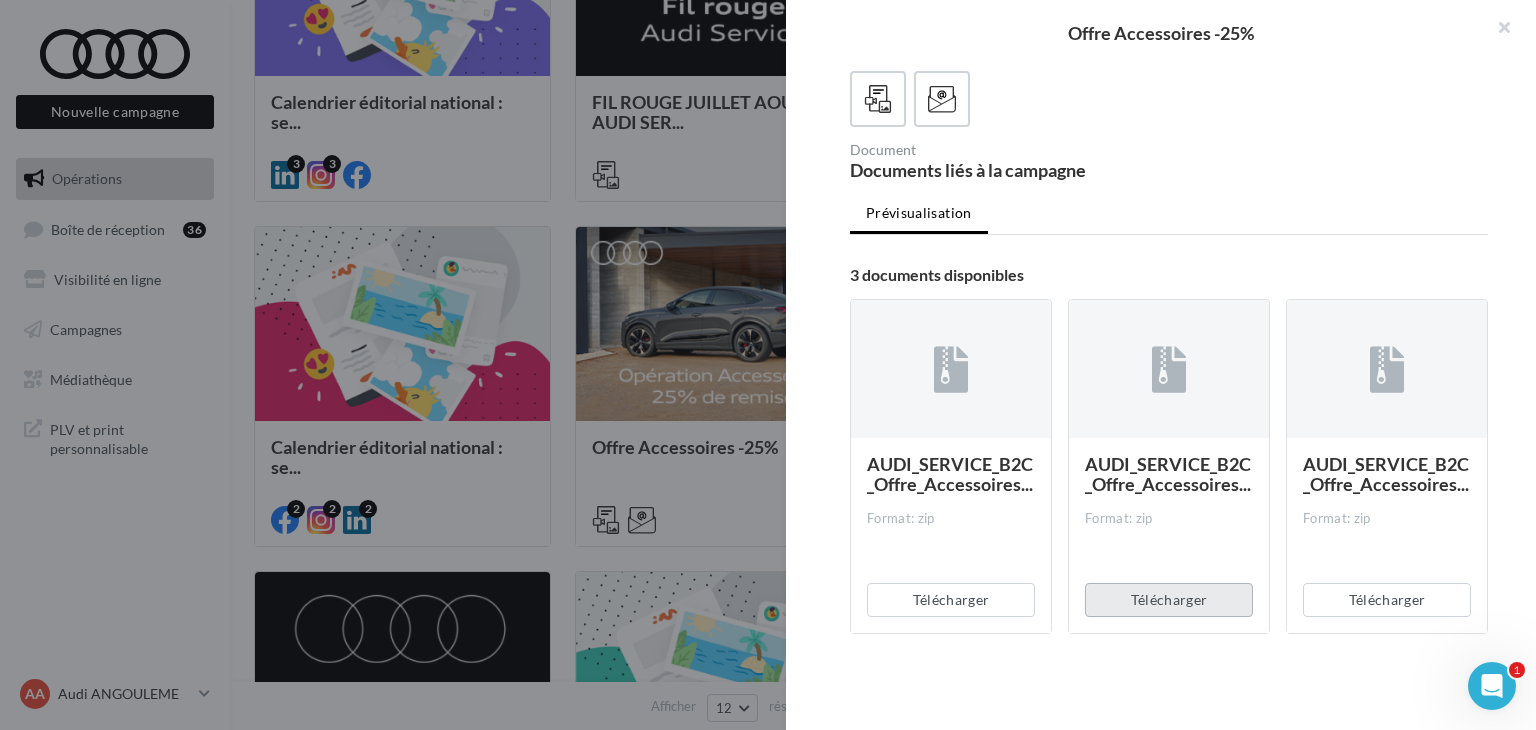 click on "Télécharger" at bounding box center [1169, 600] 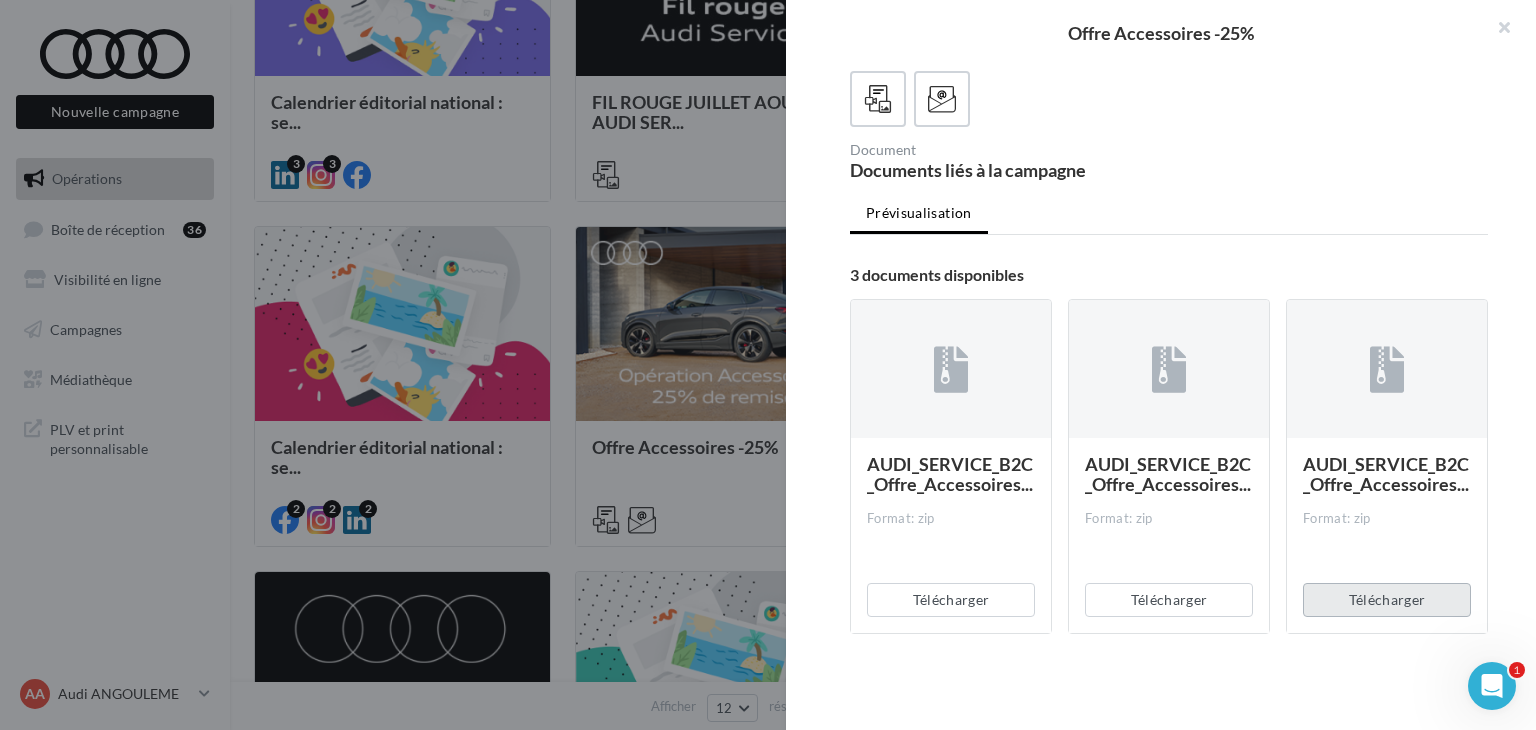 click on "Télécharger" at bounding box center (1387, 600) 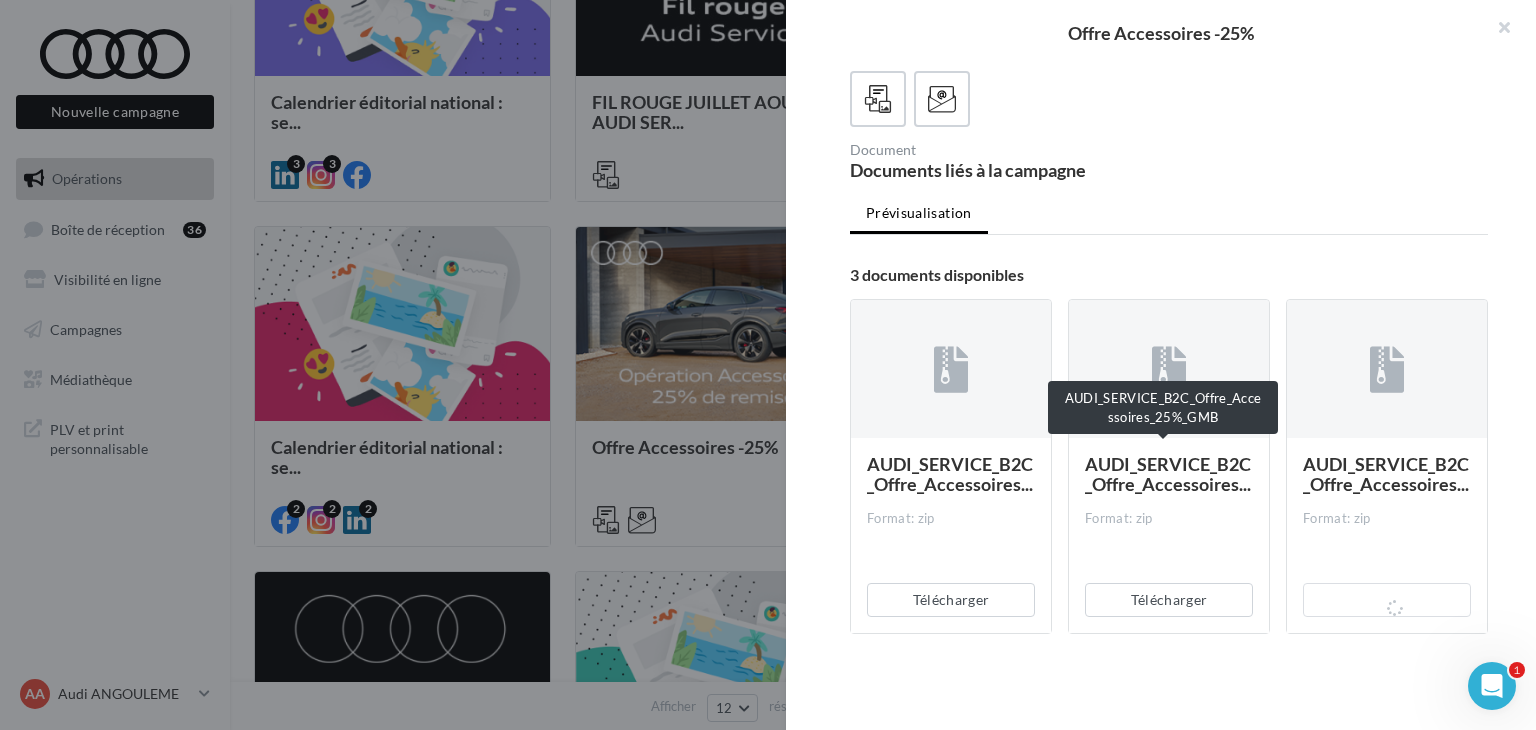 click on "AUDI_SERVICE_B2C_Offre_Accessoires..." at bounding box center (1168, 474) 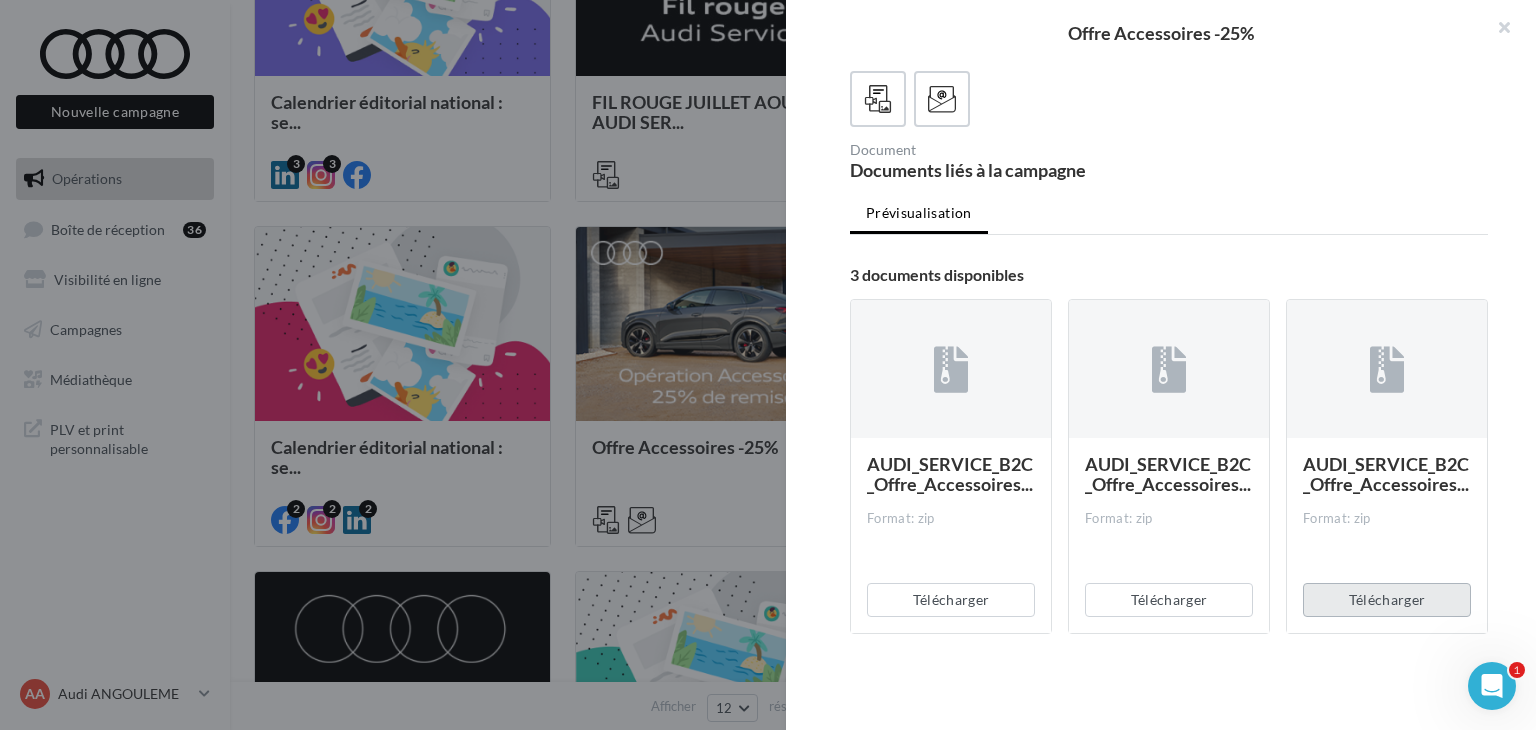 click on "Télécharger" at bounding box center (1387, 600) 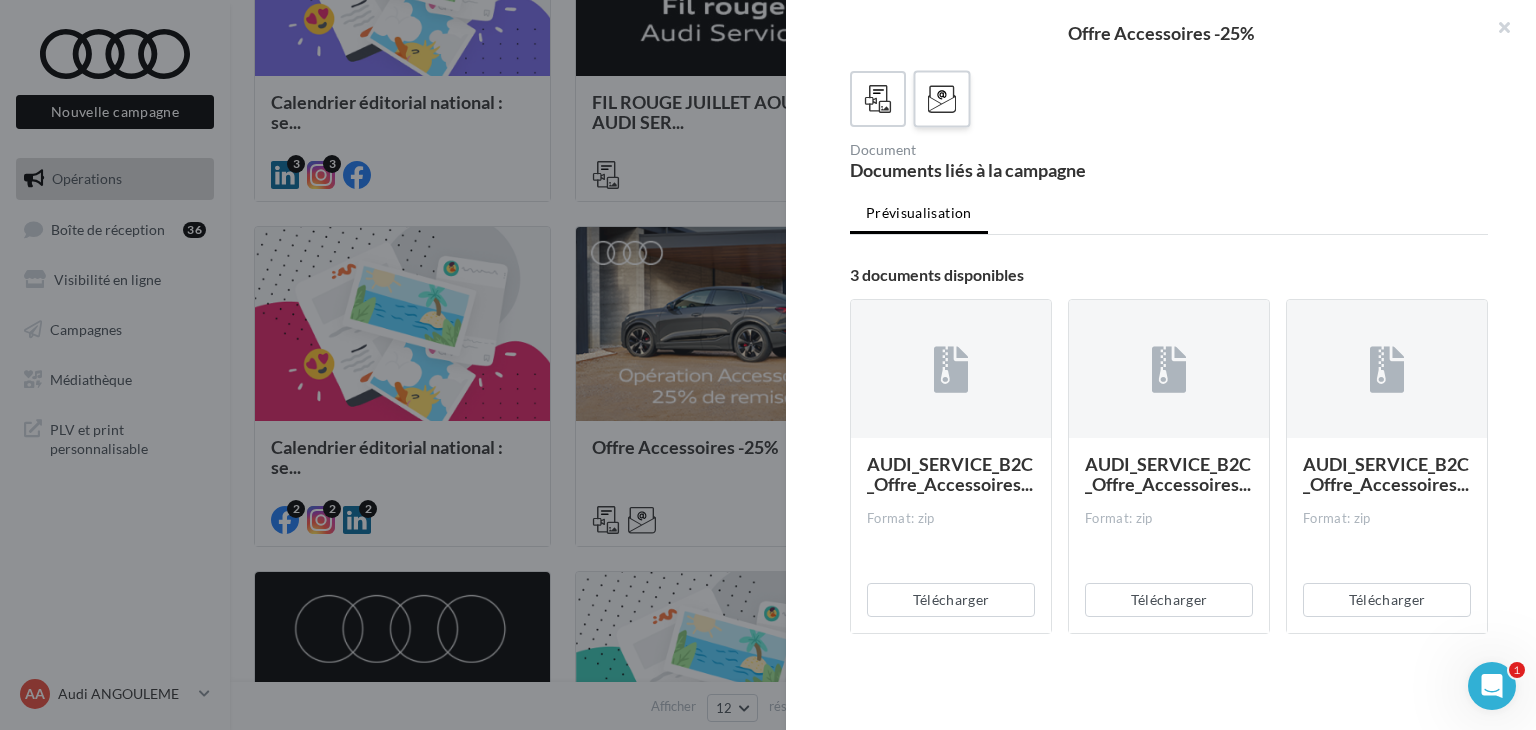 click at bounding box center [942, 99] 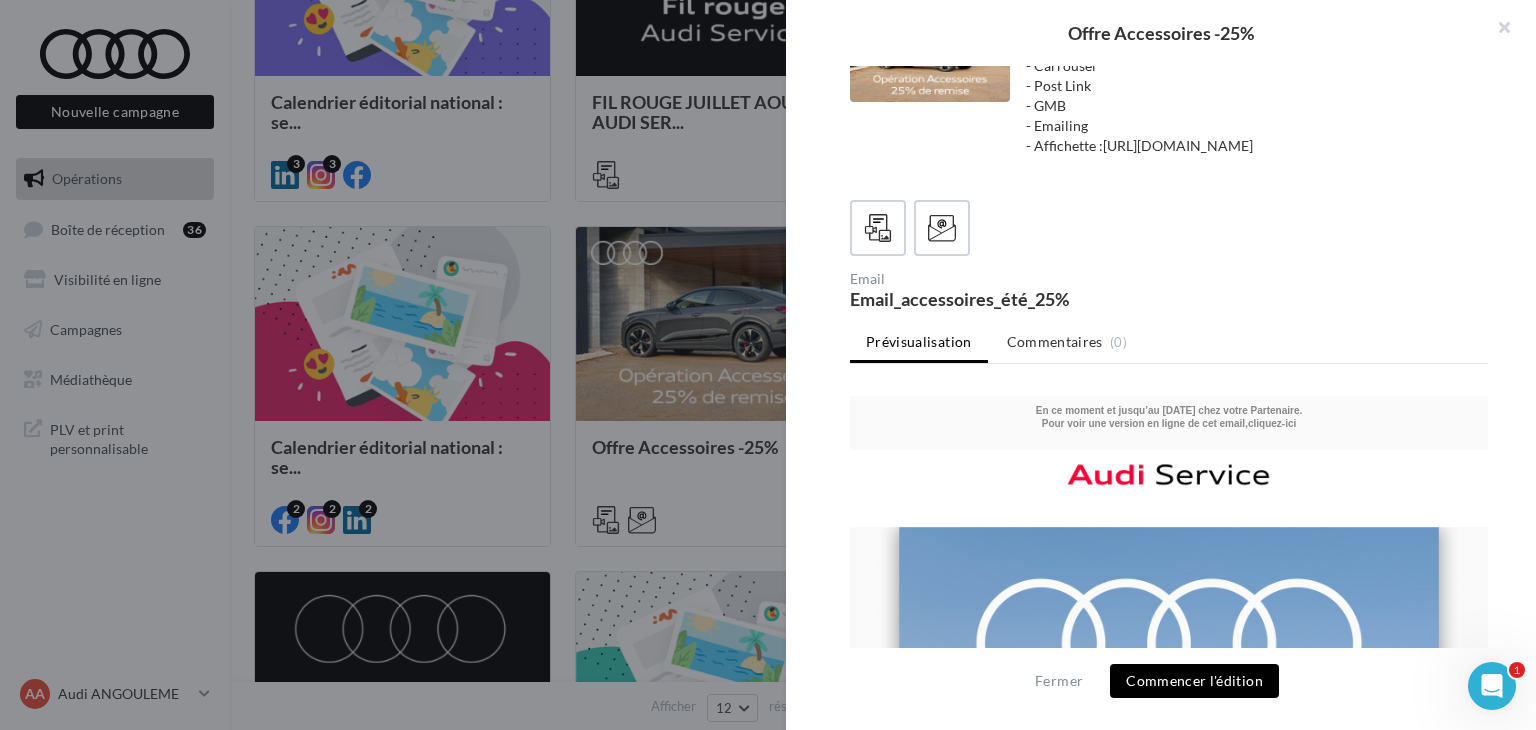 scroll, scrollTop: 0, scrollLeft: 0, axis: both 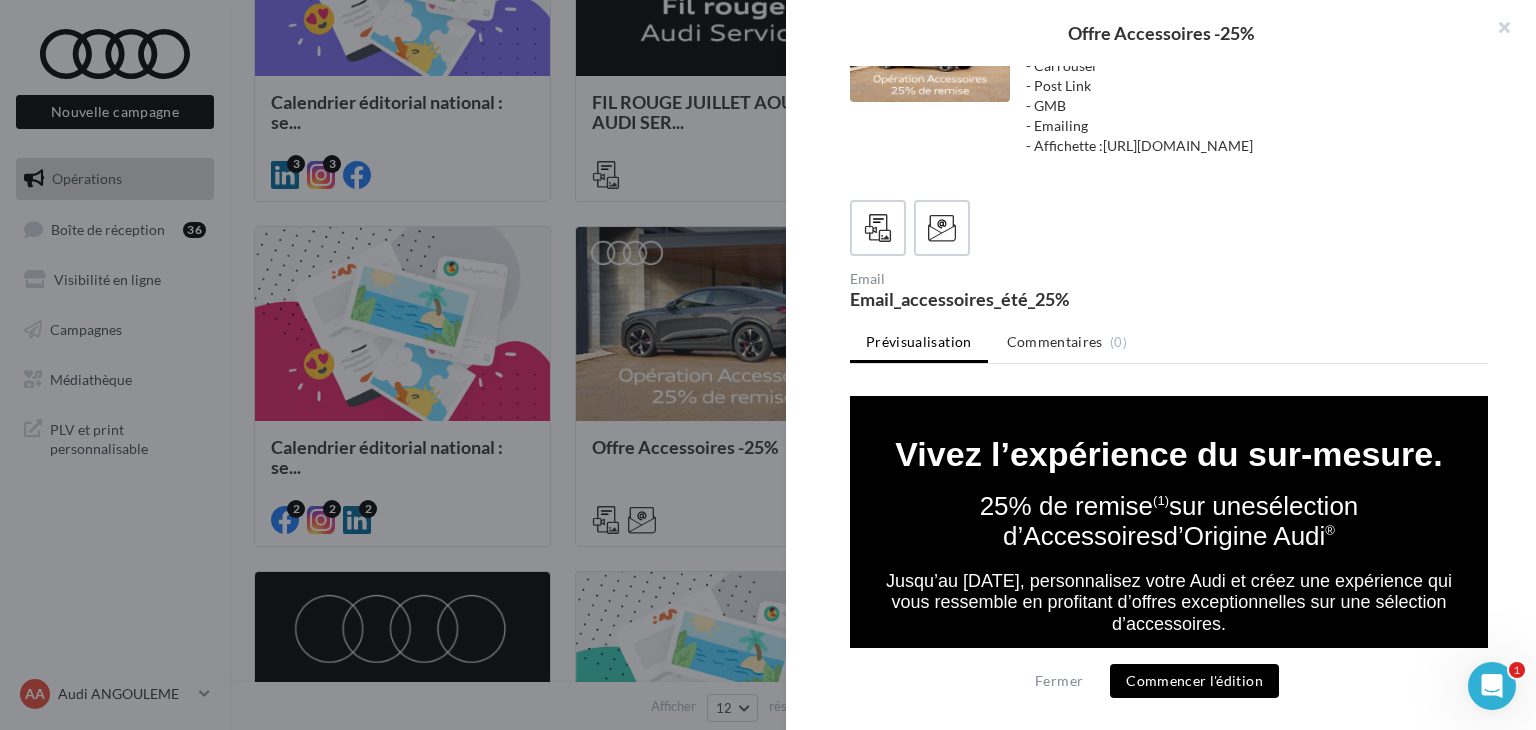 drag, startPoint x: 873, startPoint y: 547, endPoint x: 1346, endPoint y: 576, distance: 473.88818 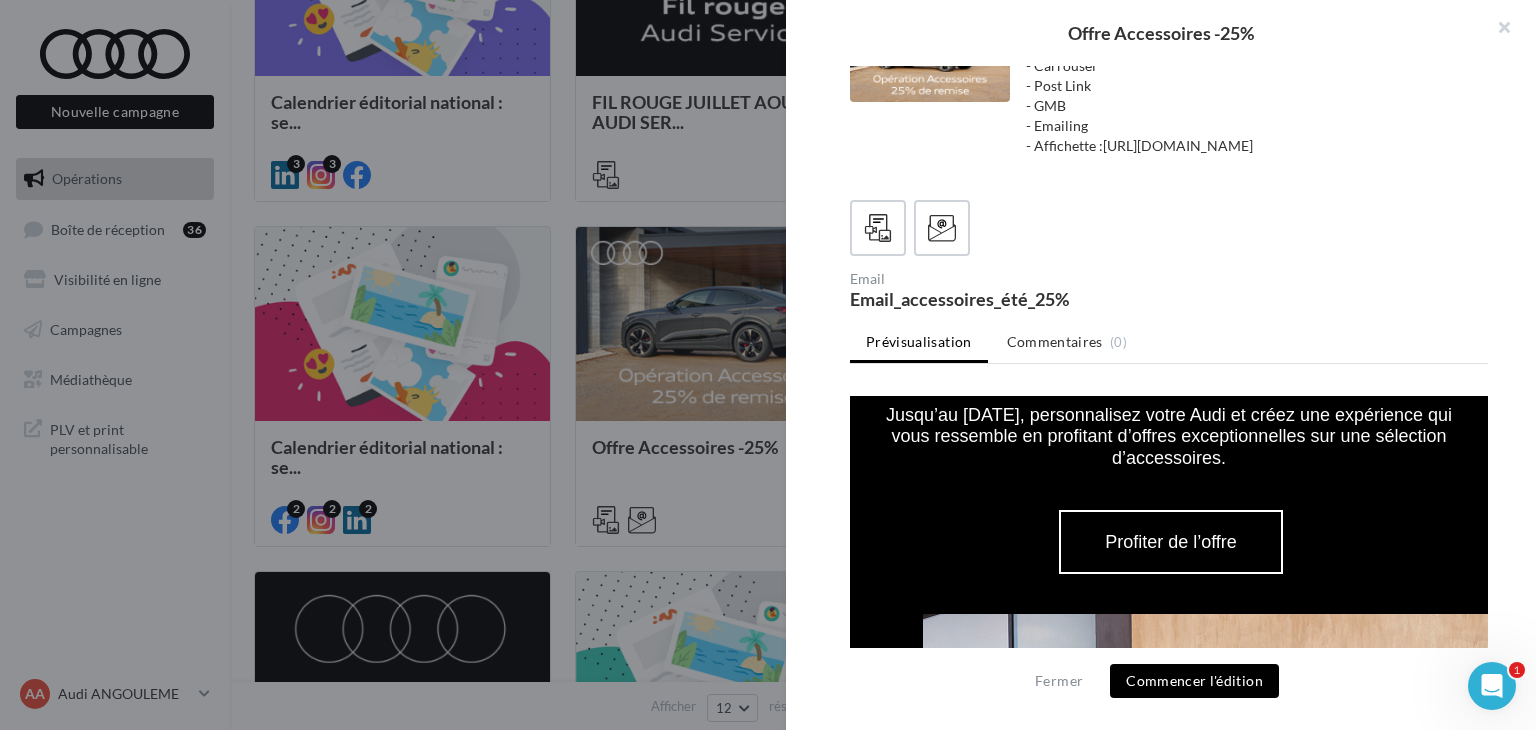 scroll, scrollTop: 1000, scrollLeft: 0, axis: vertical 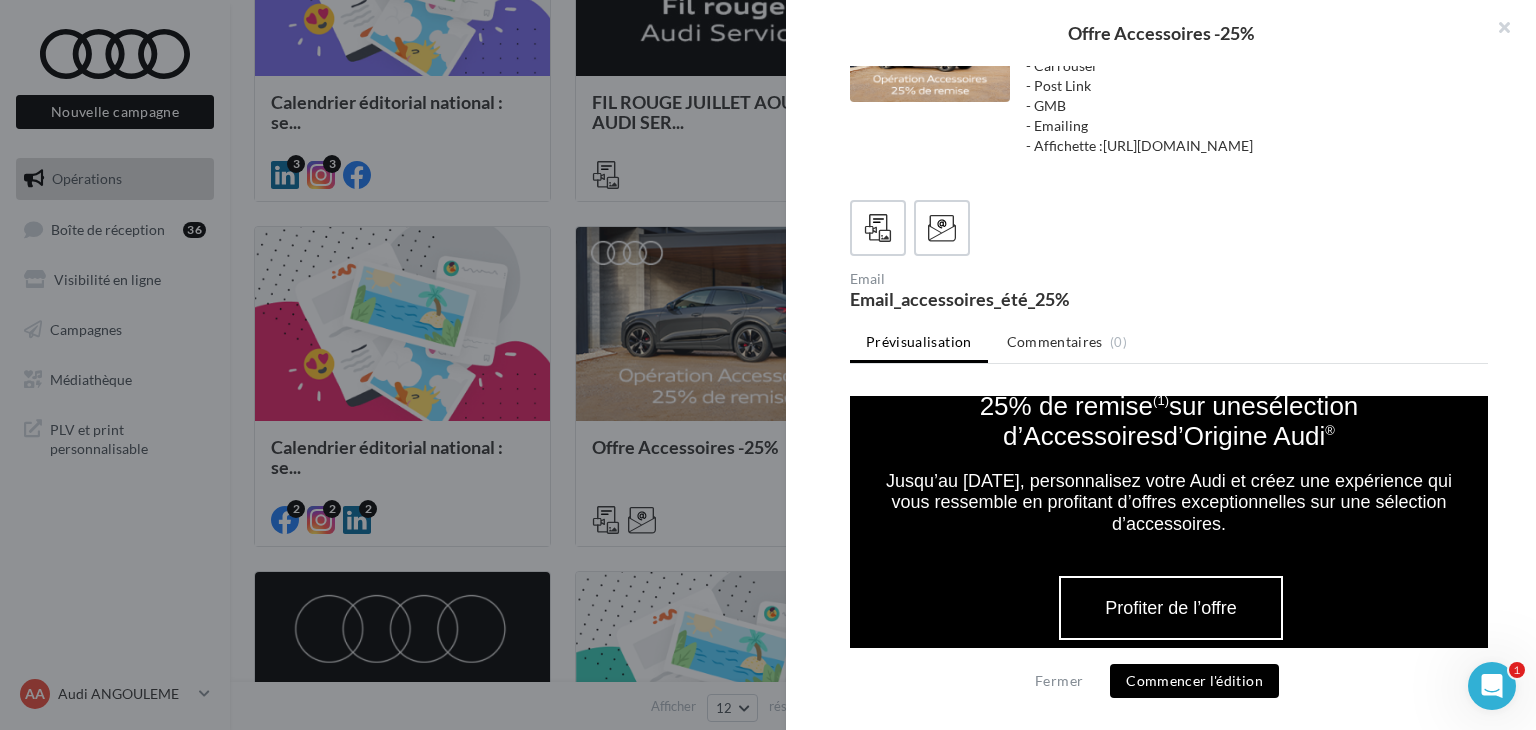 click on "Profiter de l’offre" at bounding box center (1171, 608) 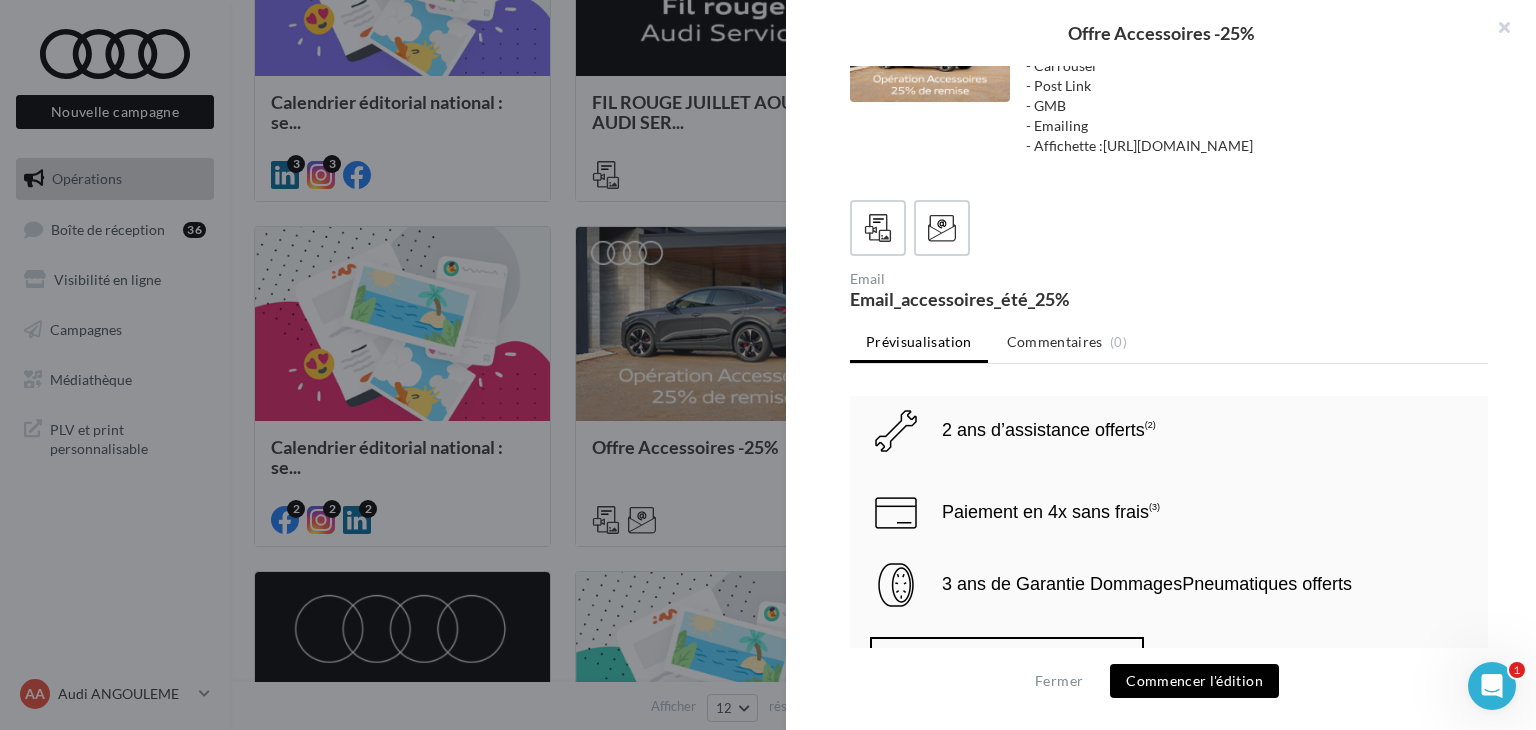 scroll, scrollTop: 4300, scrollLeft: 0, axis: vertical 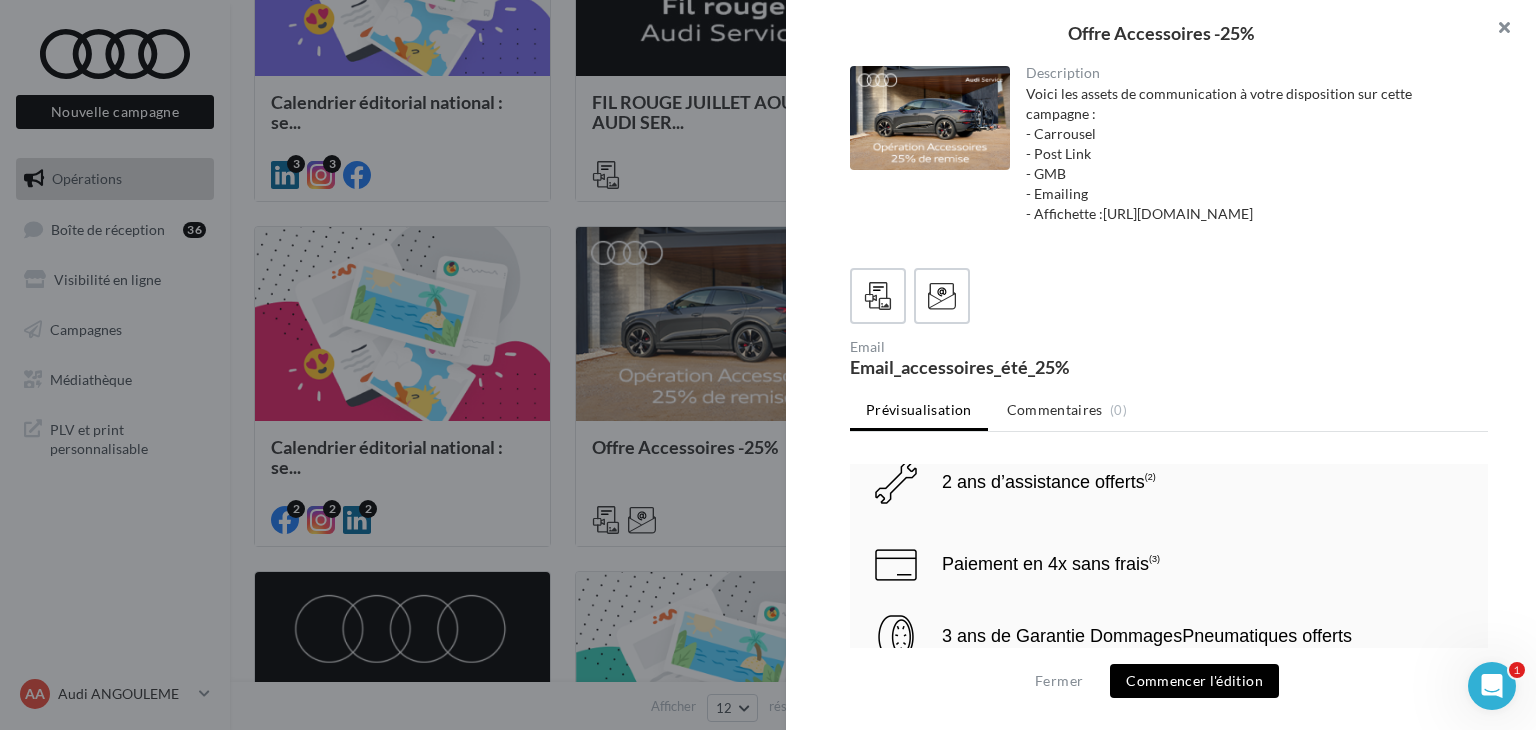click at bounding box center (1496, 30) 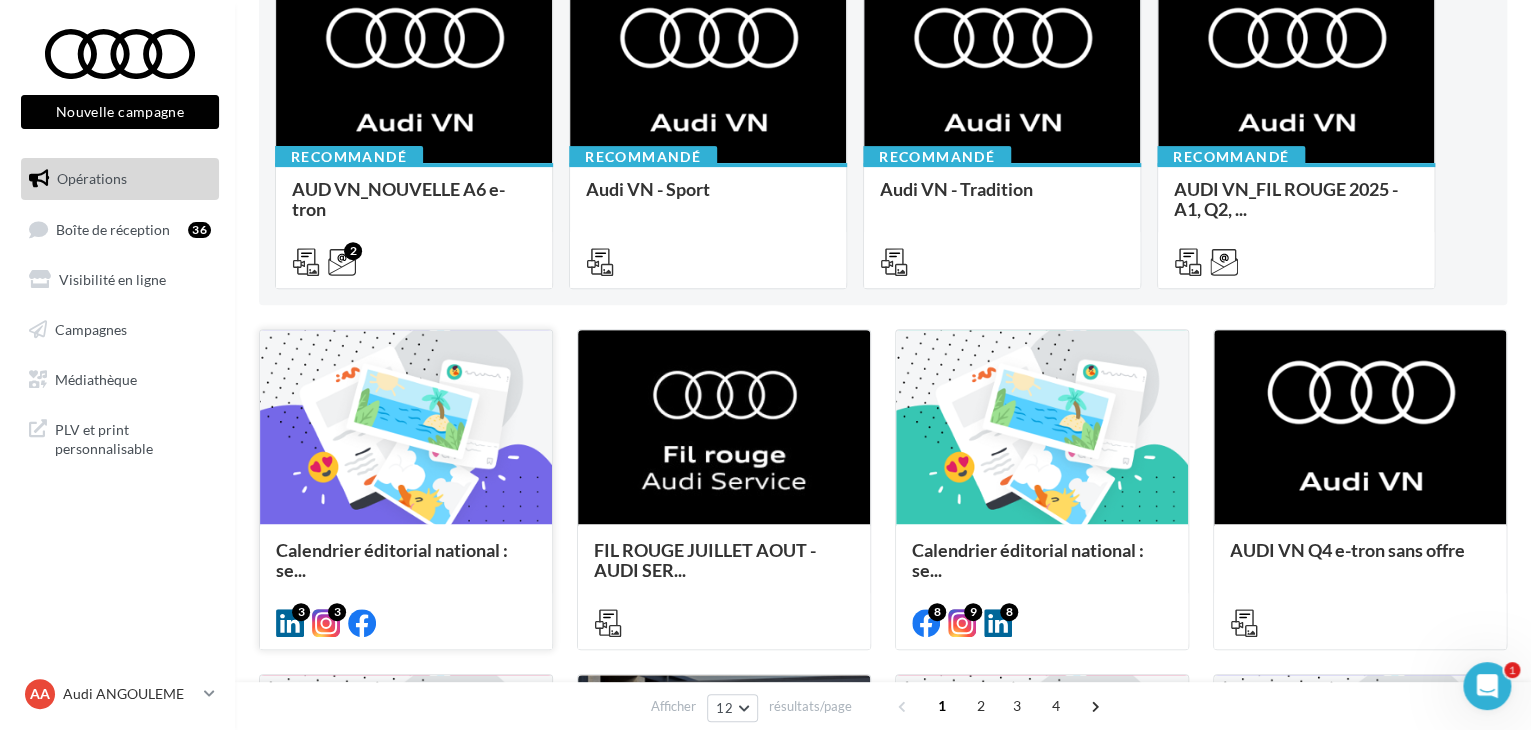 scroll, scrollTop: 300, scrollLeft: 0, axis: vertical 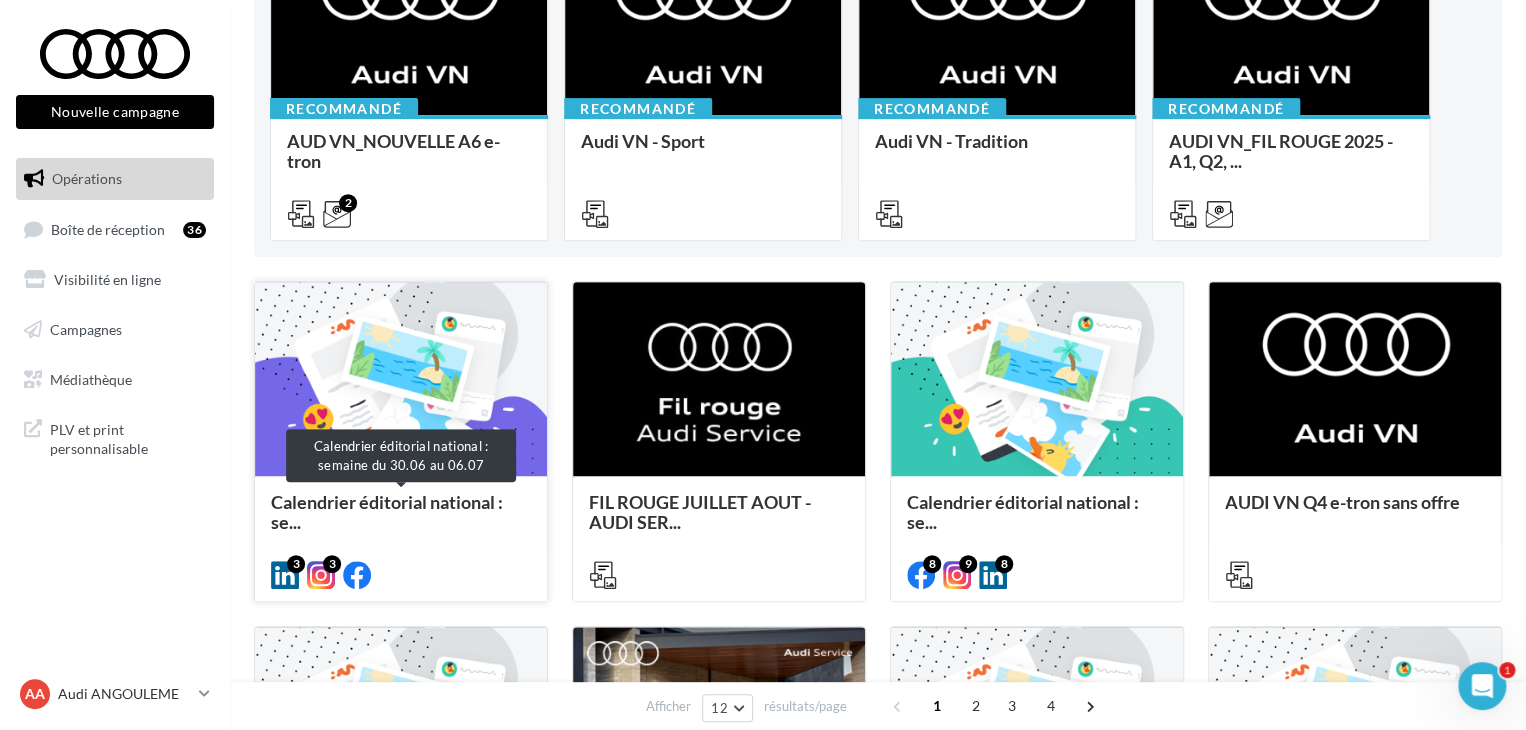 click on "Calendrier éditorial national : se..." at bounding box center (387, 512) 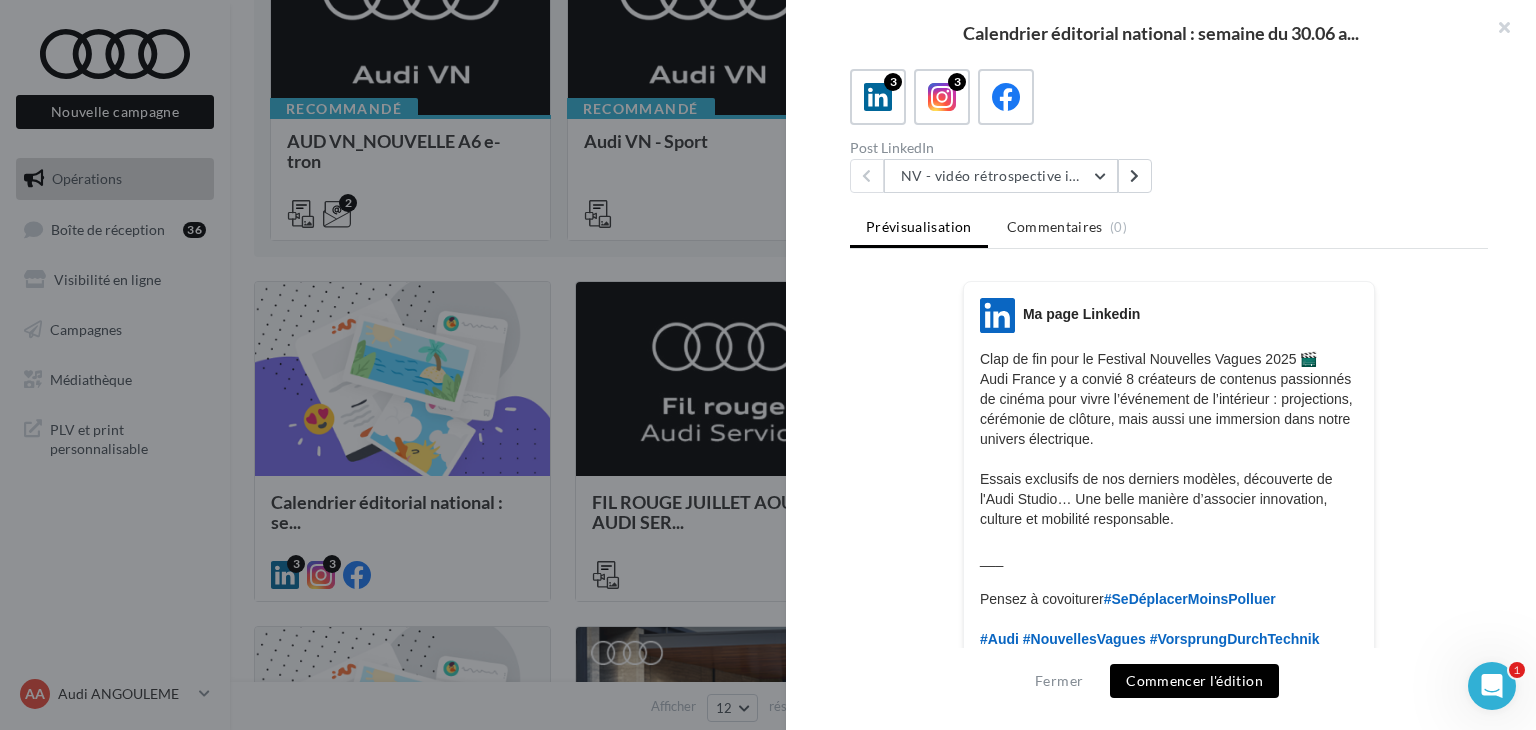 scroll, scrollTop: 0, scrollLeft: 0, axis: both 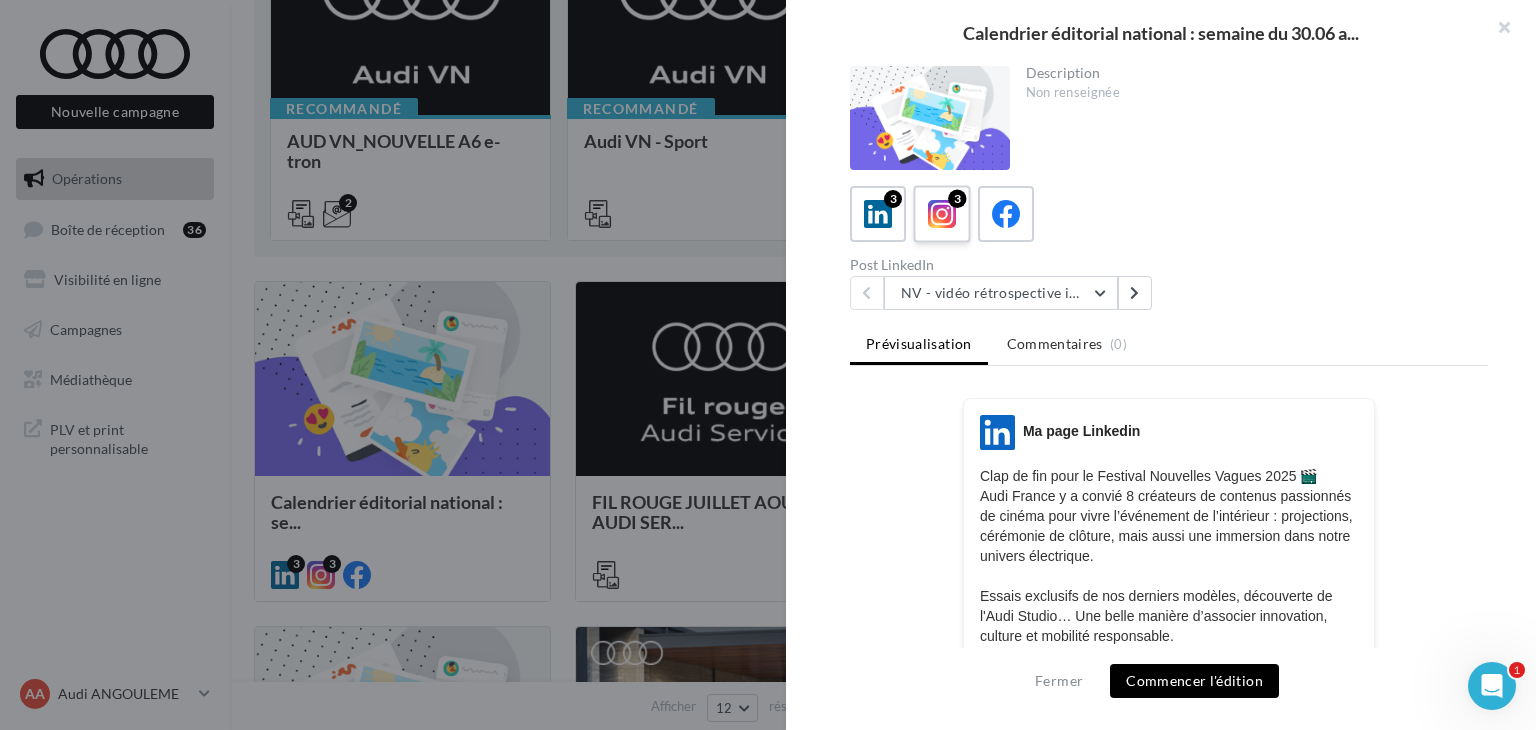 click at bounding box center [942, 214] 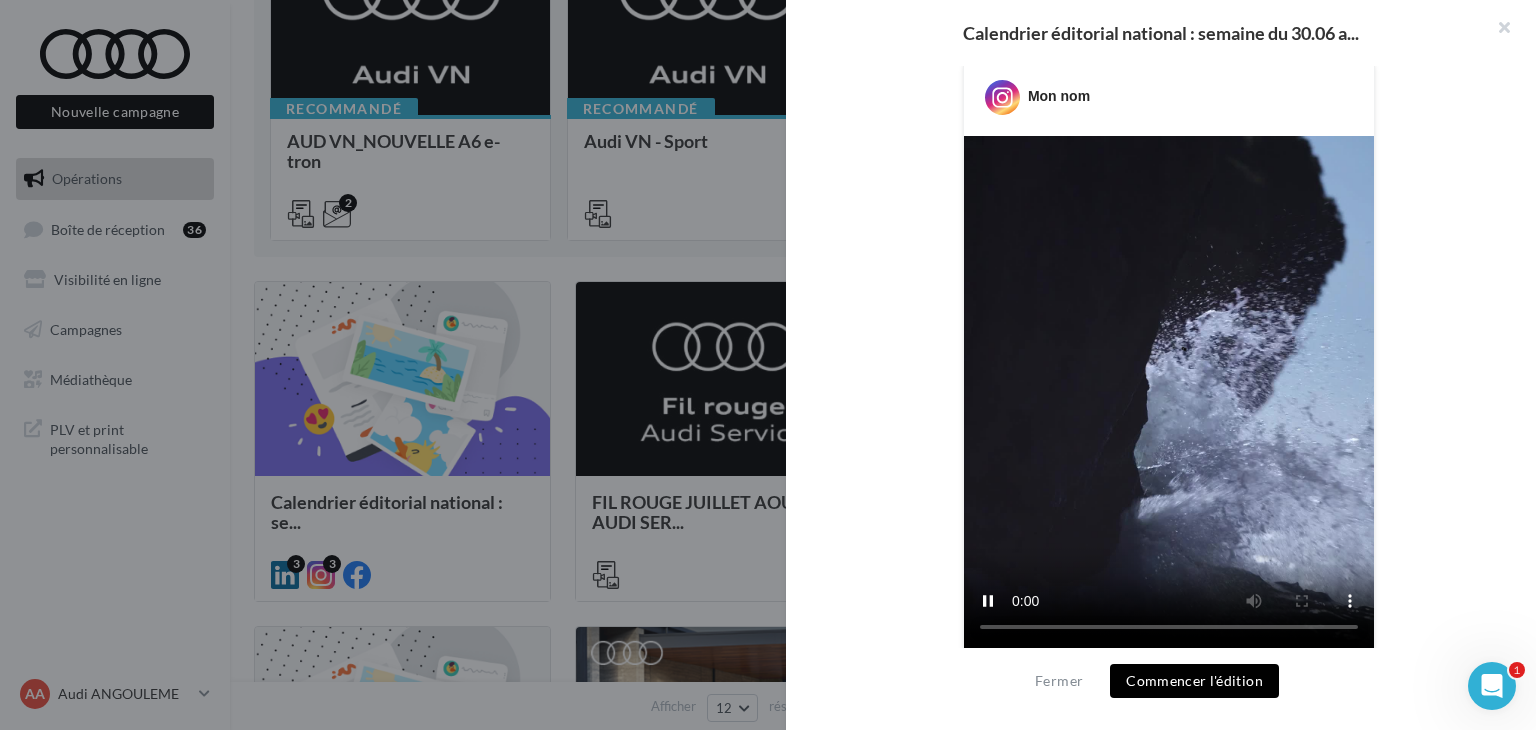 scroll, scrollTop: 0, scrollLeft: 0, axis: both 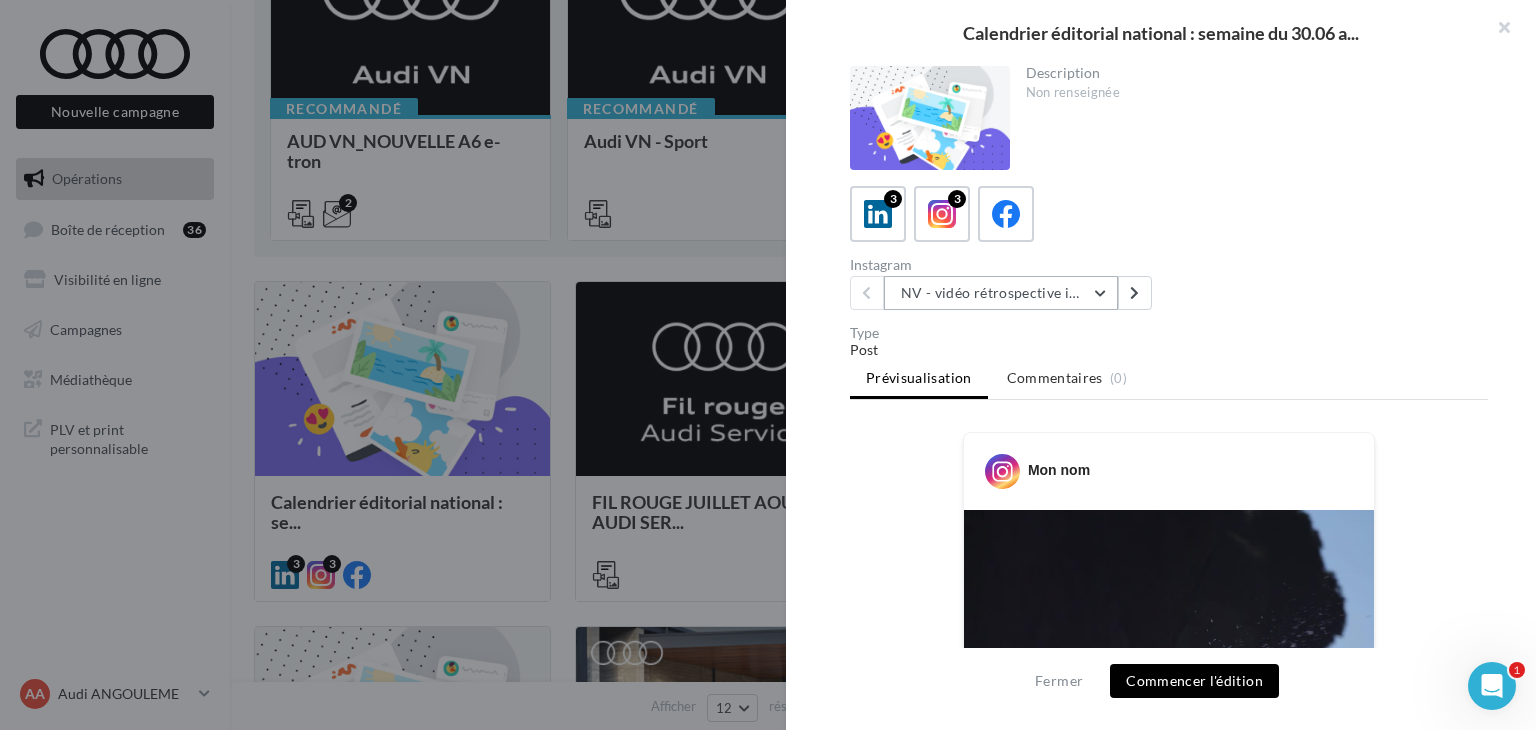 click on "NV - vidéo rétrospective influenceurs" at bounding box center (1001, 293) 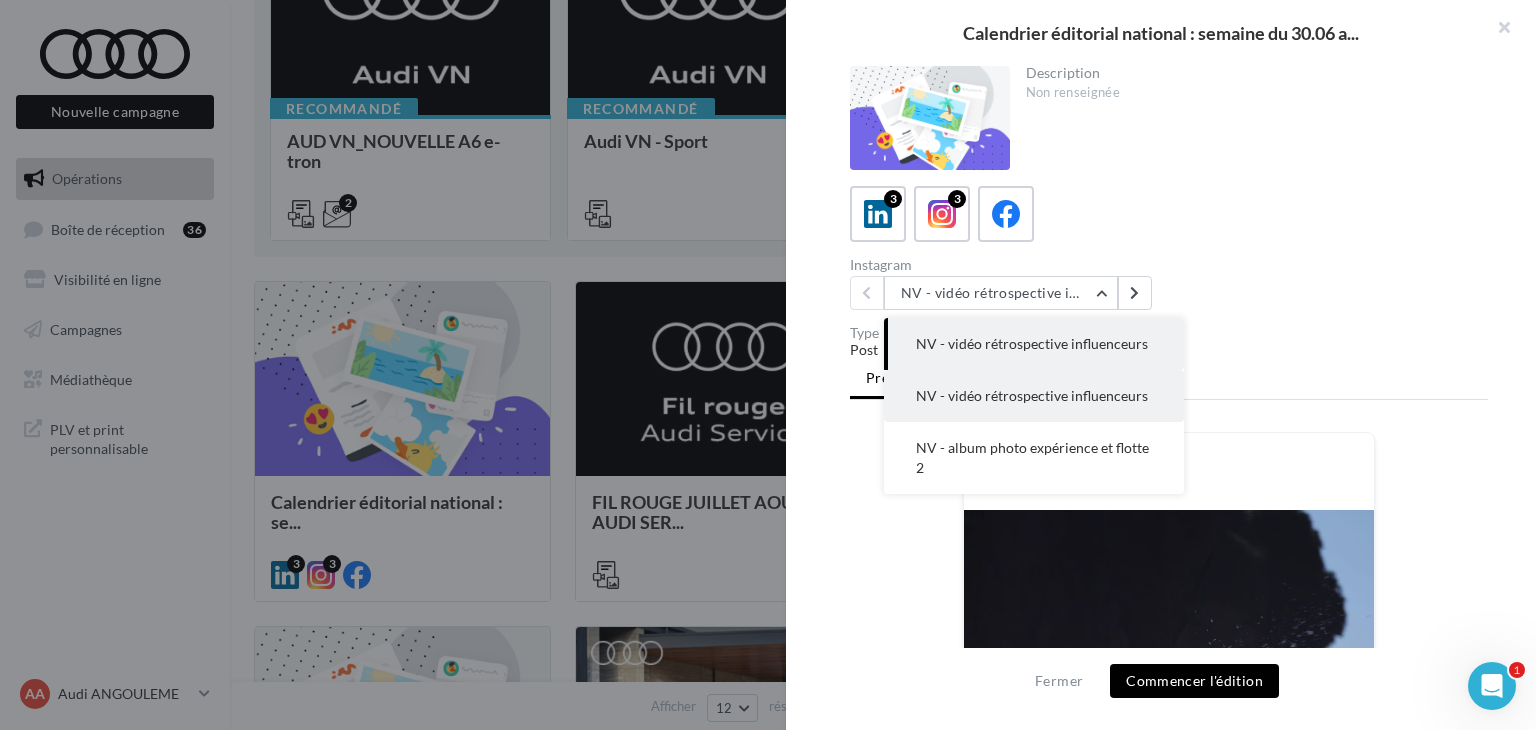 click on "NV - vidéo rétrospective influenceurs" at bounding box center (1034, 396) 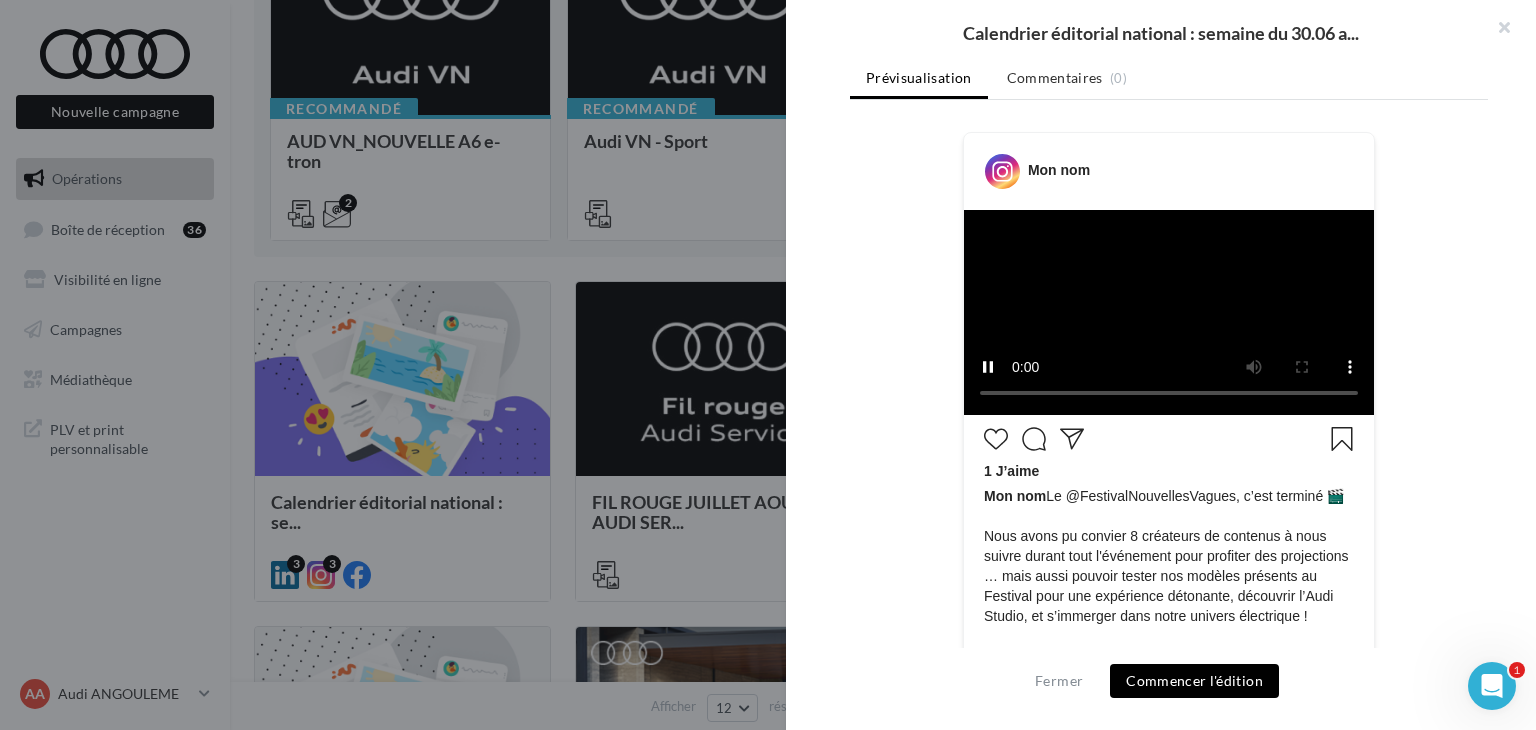 scroll, scrollTop: 0, scrollLeft: 0, axis: both 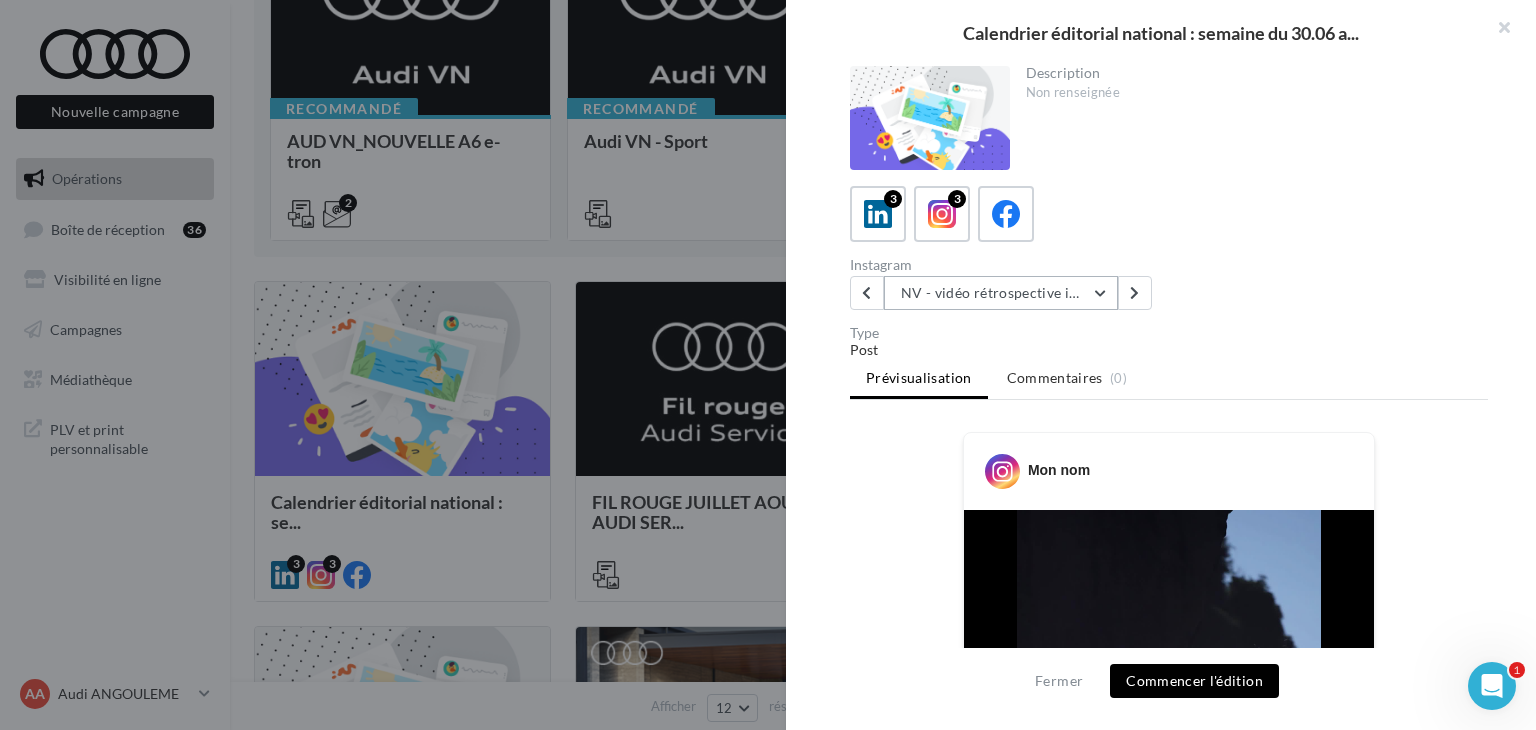 click on "NV - vidéo rétrospective influenceurs" at bounding box center [1001, 293] 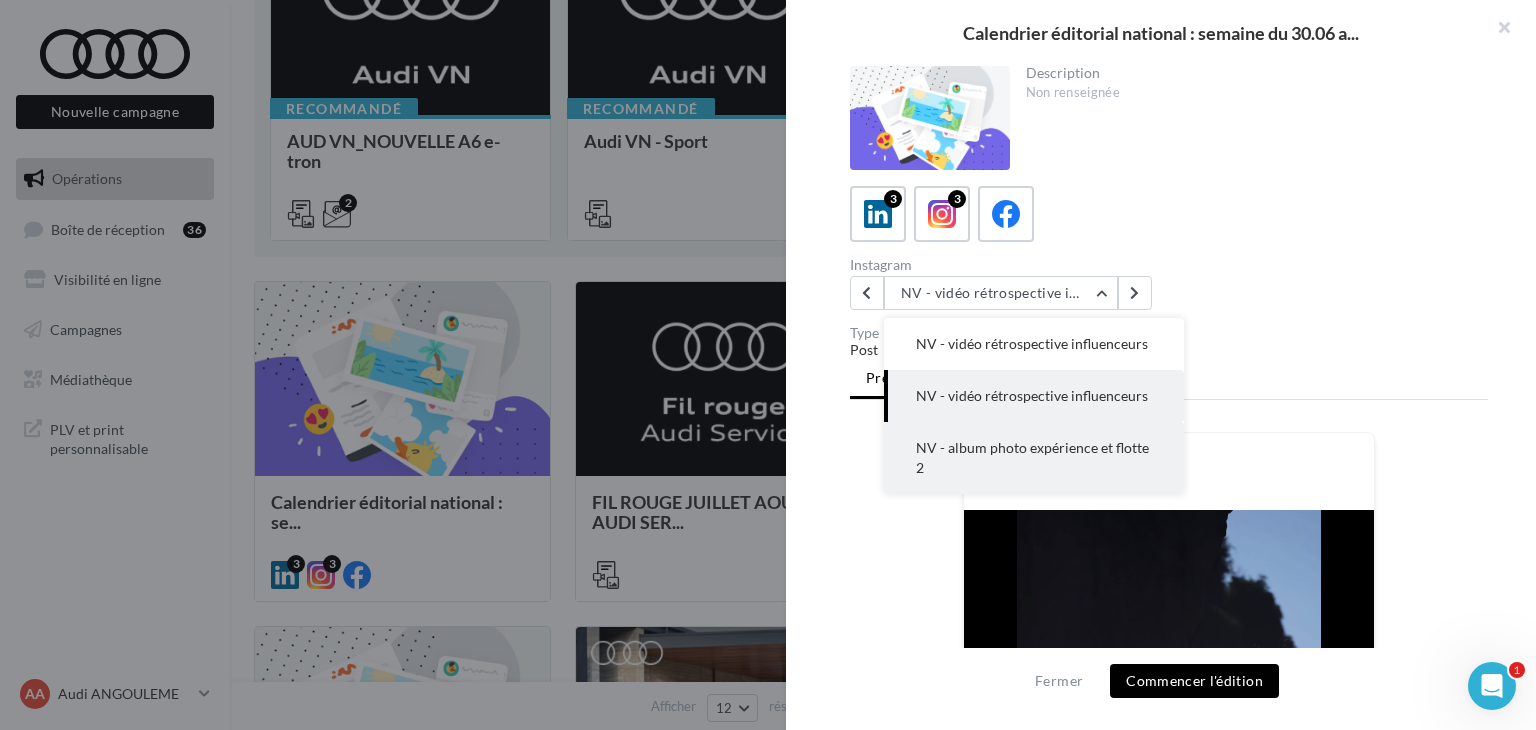 click on "NV - album photo expérience et flotte 2" at bounding box center [1034, 458] 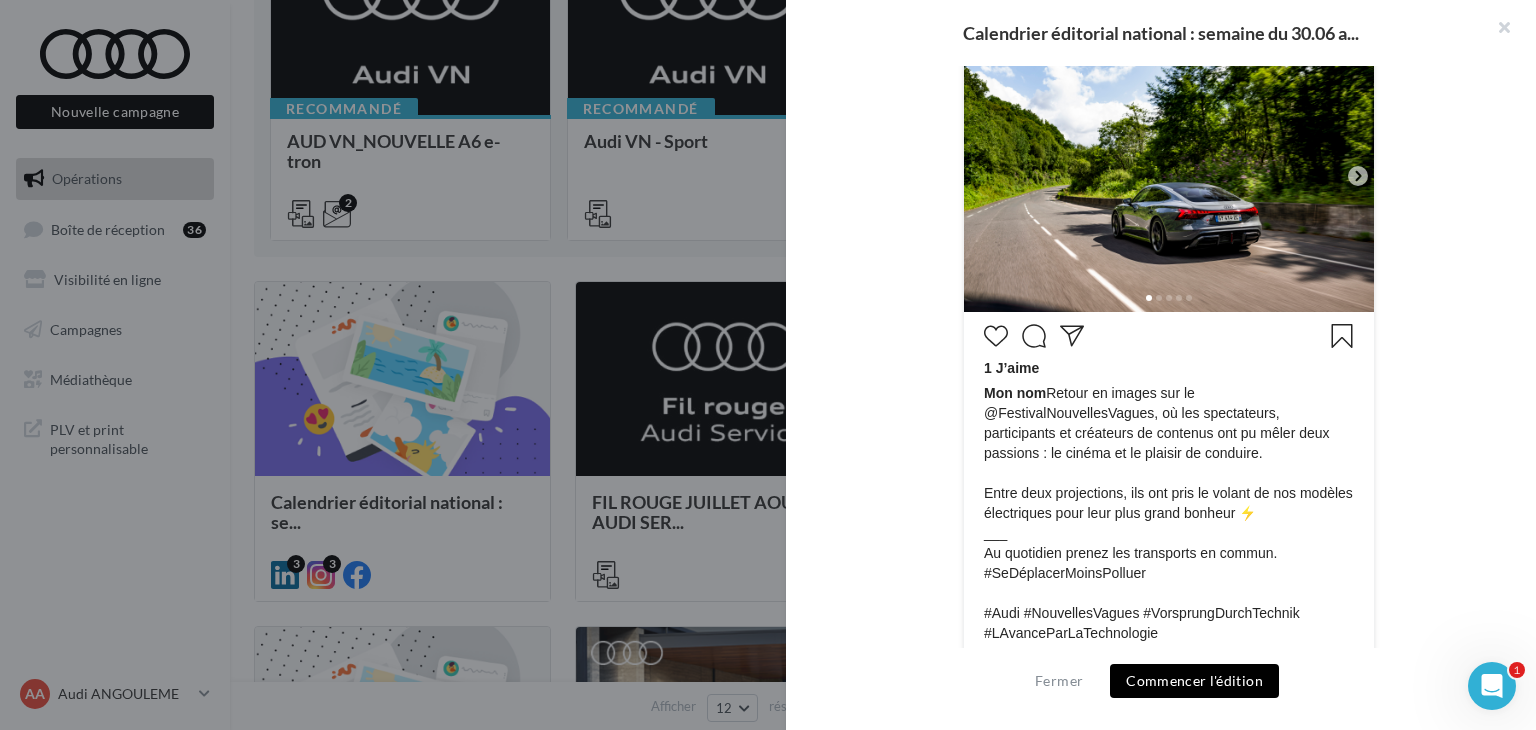 scroll, scrollTop: 371, scrollLeft: 0, axis: vertical 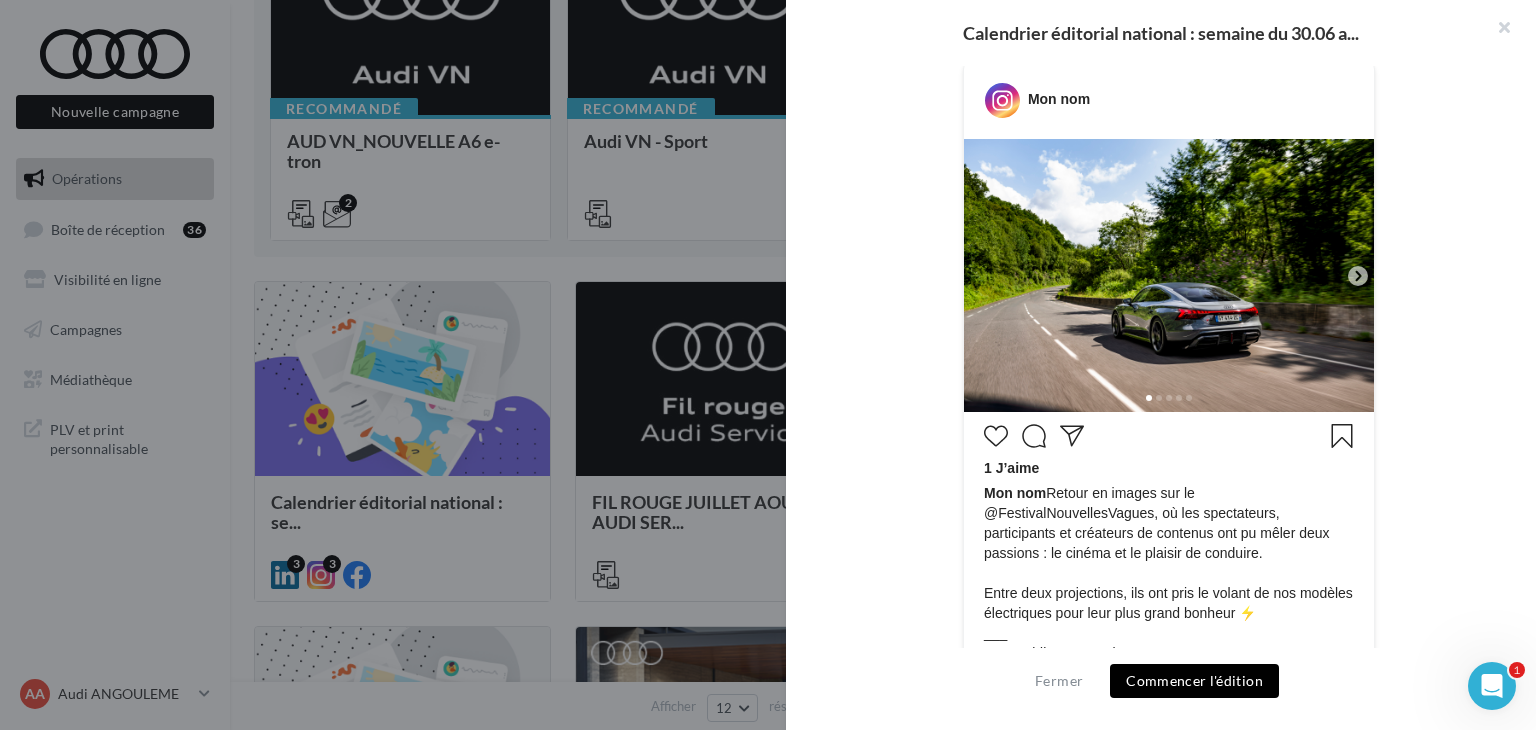 click at bounding box center [1169, 275] 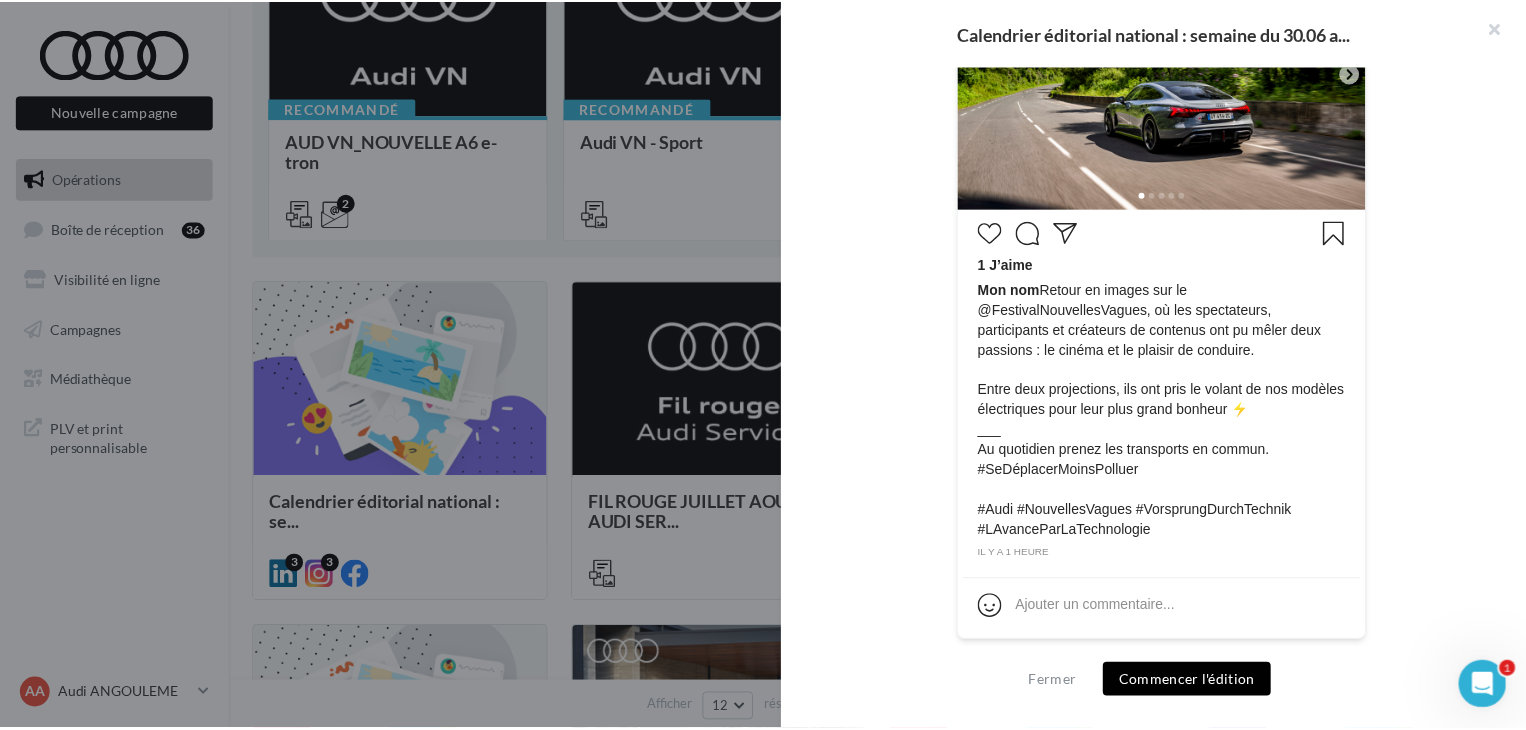 scroll, scrollTop: 0, scrollLeft: 0, axis: both 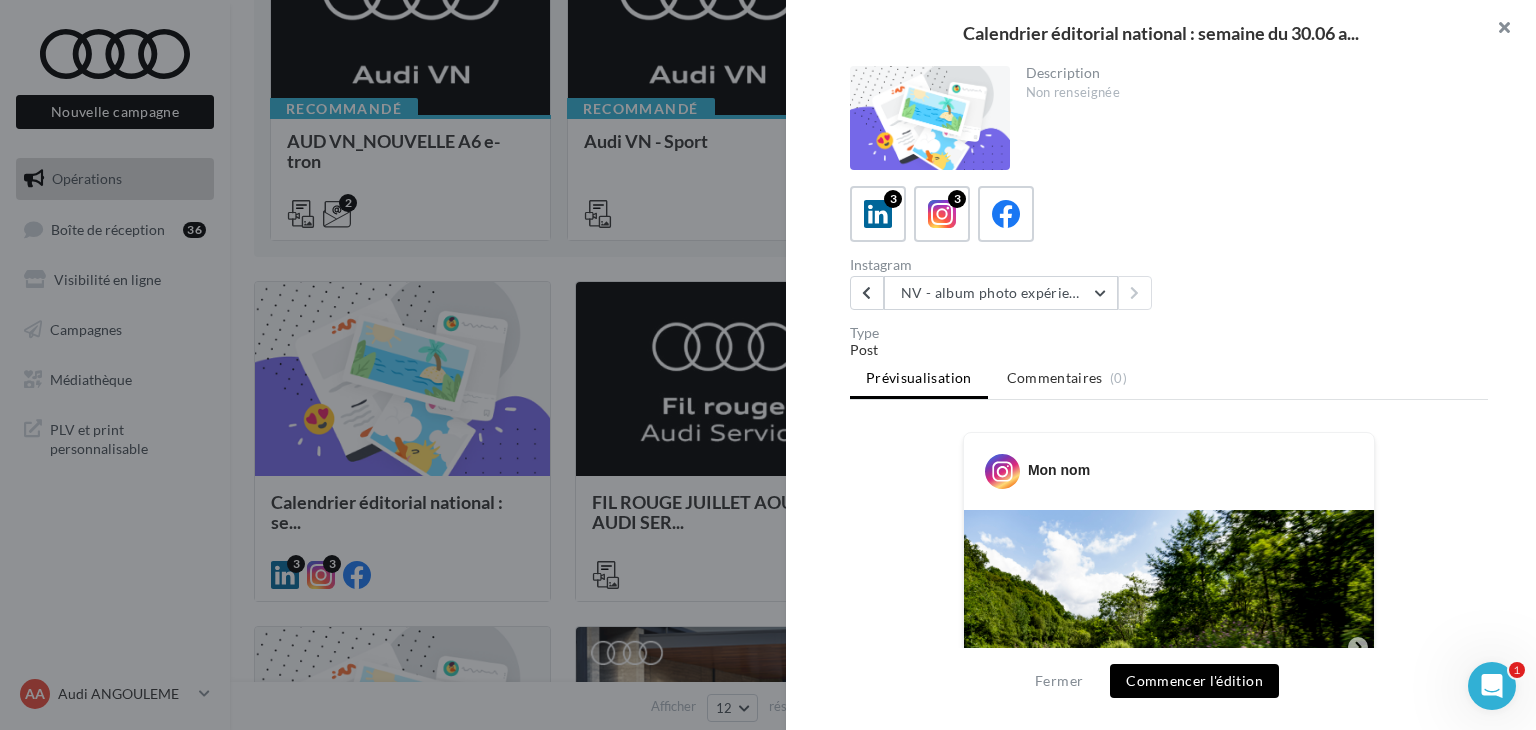 click at bounding box center (1496, 30) 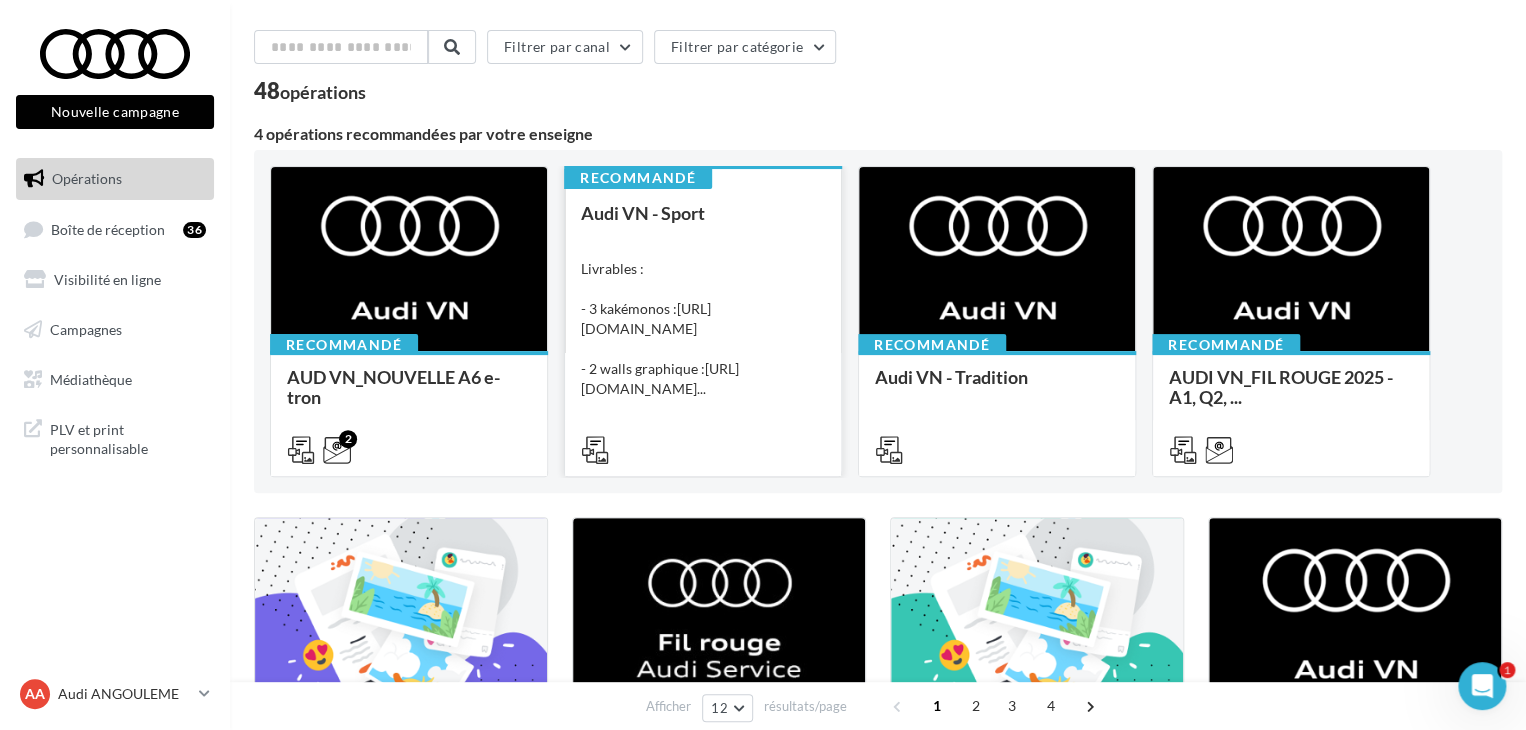 scroll, scrollTop: 100, scrollLeft: 0, axis: vertical 